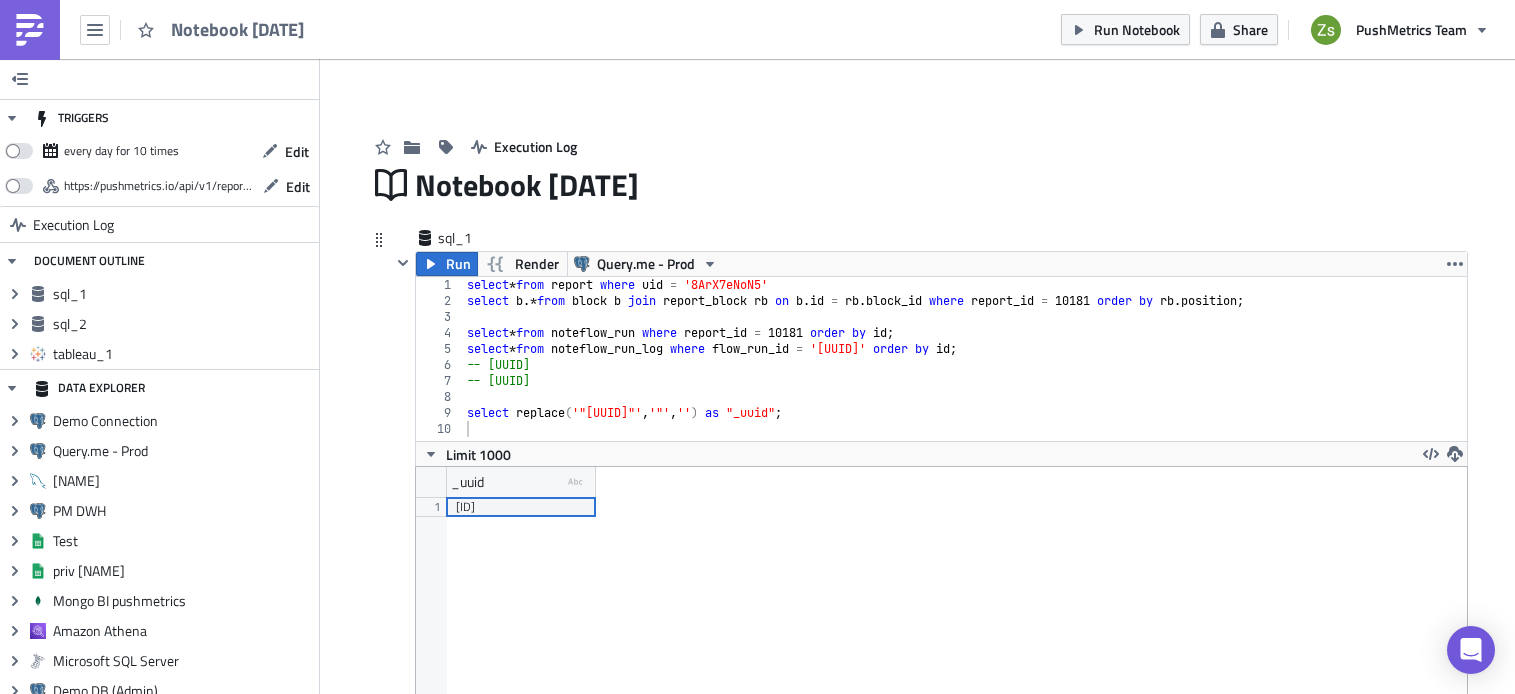 scroll, scrollTop: 0, scrollLeft: 0, axis: both 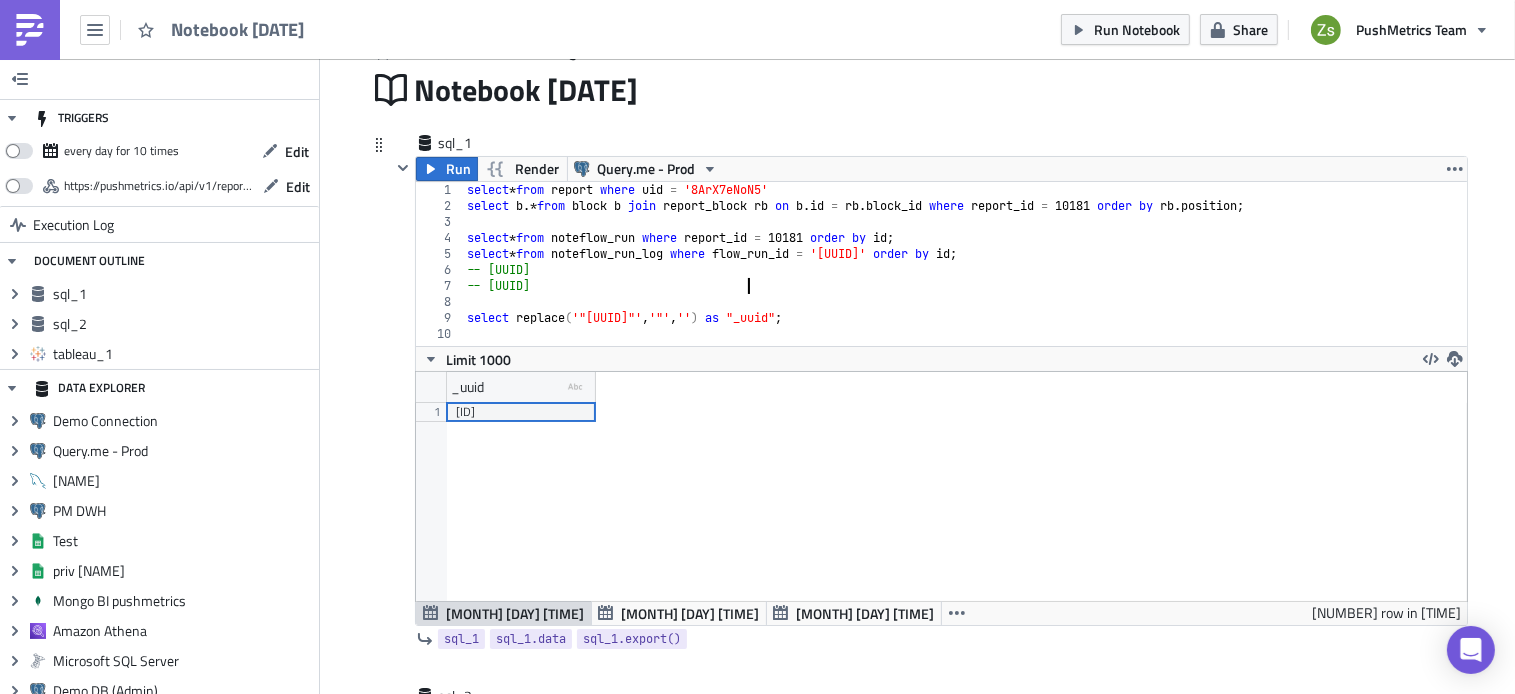 click on "select  *  from   report   where   uid   =   '[UID]' select   b .*  from   block   b   join   report_block   rb   on   b . id   =   rb . block_id   where   report_id   =   10181   order   by   rb . position ; select  *  from   noteflow_run   where   report_id   =   10181   order   by   id ; select  *  from   noteflow_run_log   where   flow_run_id   =   '[UUID]'   order   by   id ; -- [UUID] -- [UUID] select   replace ( '"[ID]"' ,  '"' ,  '' )   as   "_uuid" ;" at bounding box center [965, 280] 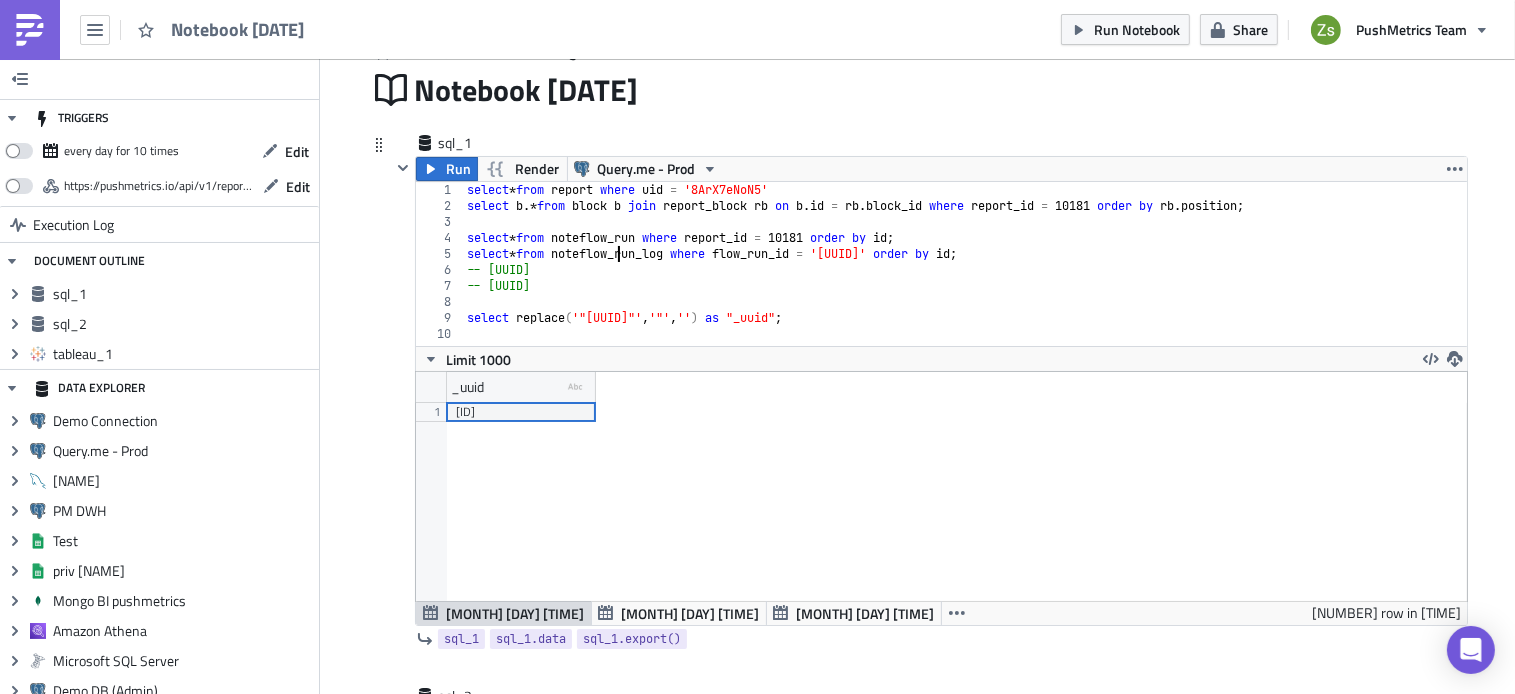 click on "select  *  from   report   where   uid   =   '[UID]' select   b .*  from   block   b   join   report_block   rb   on   b . id   =   rb . block_id   where   report_id   =   10181   order   by   rb . position ; select  *  from   noteflow_run   where   report_id   =   10181   order   by   id ; select  *  from   noteflow_run_log   where   flow_run_id   =   '[UUID]'   order   by   id ; -- [UUID] -- [UUID] select   replace ( '"[ID]"' ,  '"' ,  '' )   as   "_uuid" ;" at bounding box center (965, 280) 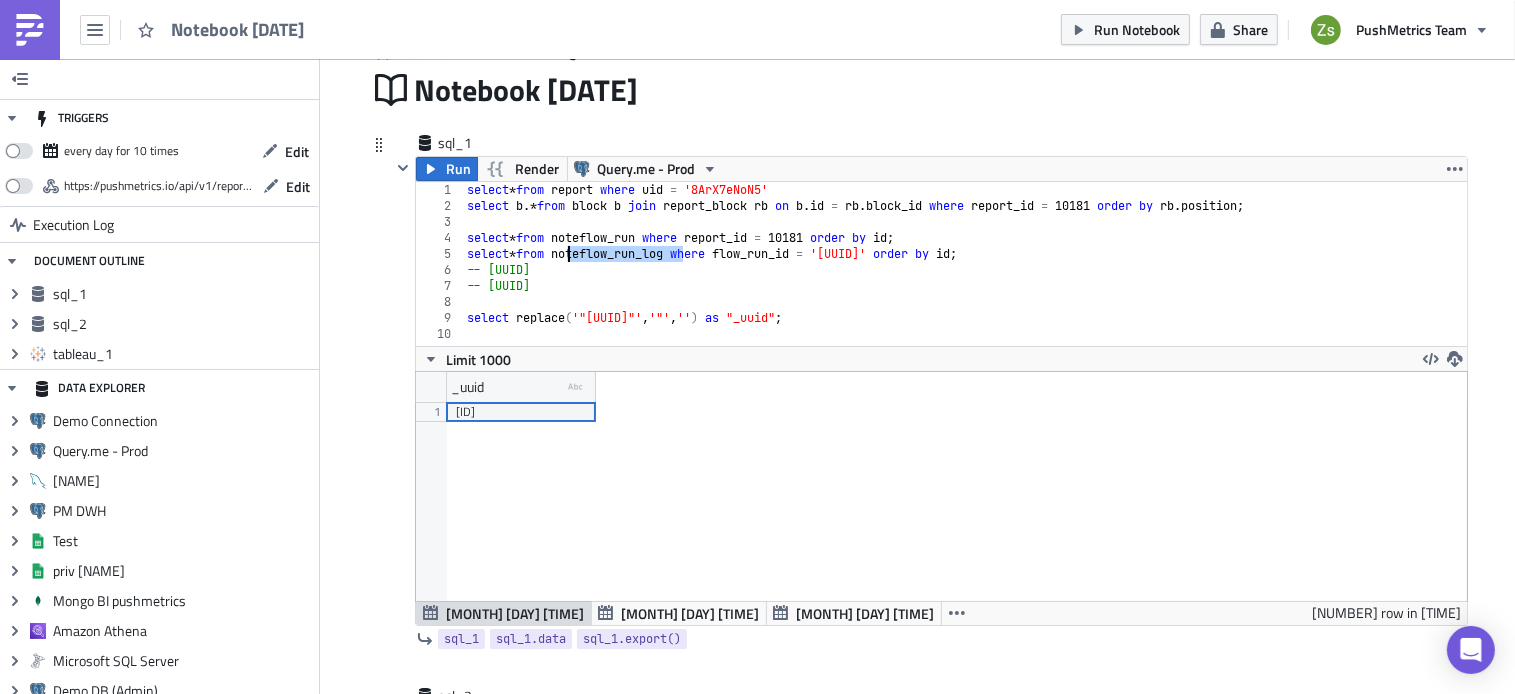 click on "select  *  from   report   where   uid   =   '[UID]' select   b .*  from   block   b   join   report_block   rb   on   b . id   =   rb . block_id   where   report_id   =   10181   order   by   rb . position ; select  *  from   noteflow_run   where   report_id   =   10181   order   by   id ; select  *  from   noteflow_run_log   where   flow_run_id   =   '[UUID]'   order   by   id ; -- [UUID] -- [UUID] select   replace ( '"[ID]"' ,  '"' ,  '' )   as   "_uuid" ;" at bounding box center (965, 280) 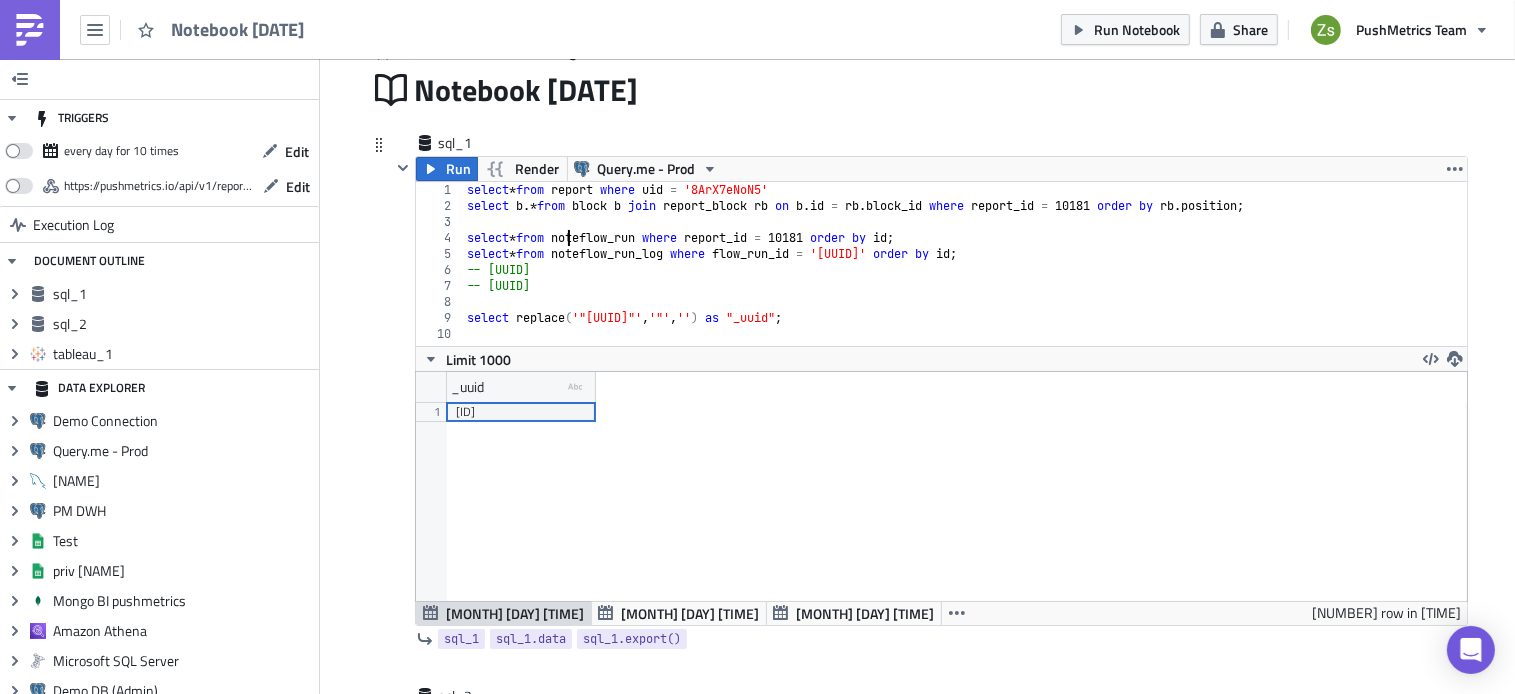 click on "select  *  from   report   where   uid   =   '[UID]' select   b .*  from   block   b   join   report_block   rb   on   b . id   =   rb . block_id   where   report_id   =   10181   order   by   rb . position ; select  *  from   noteflow_run   where   report_id   =   10181   order   by   id ; select  *  from   noteflow_run_log   where   flow_run_id   =   '[UUID]'   order   by   id ; -- [UUID] -- [UUID] select   replace ( '"[ID]"' ,  '"' ,  '' )   as   "_uuid" ;" at bounding box center [965, 280] 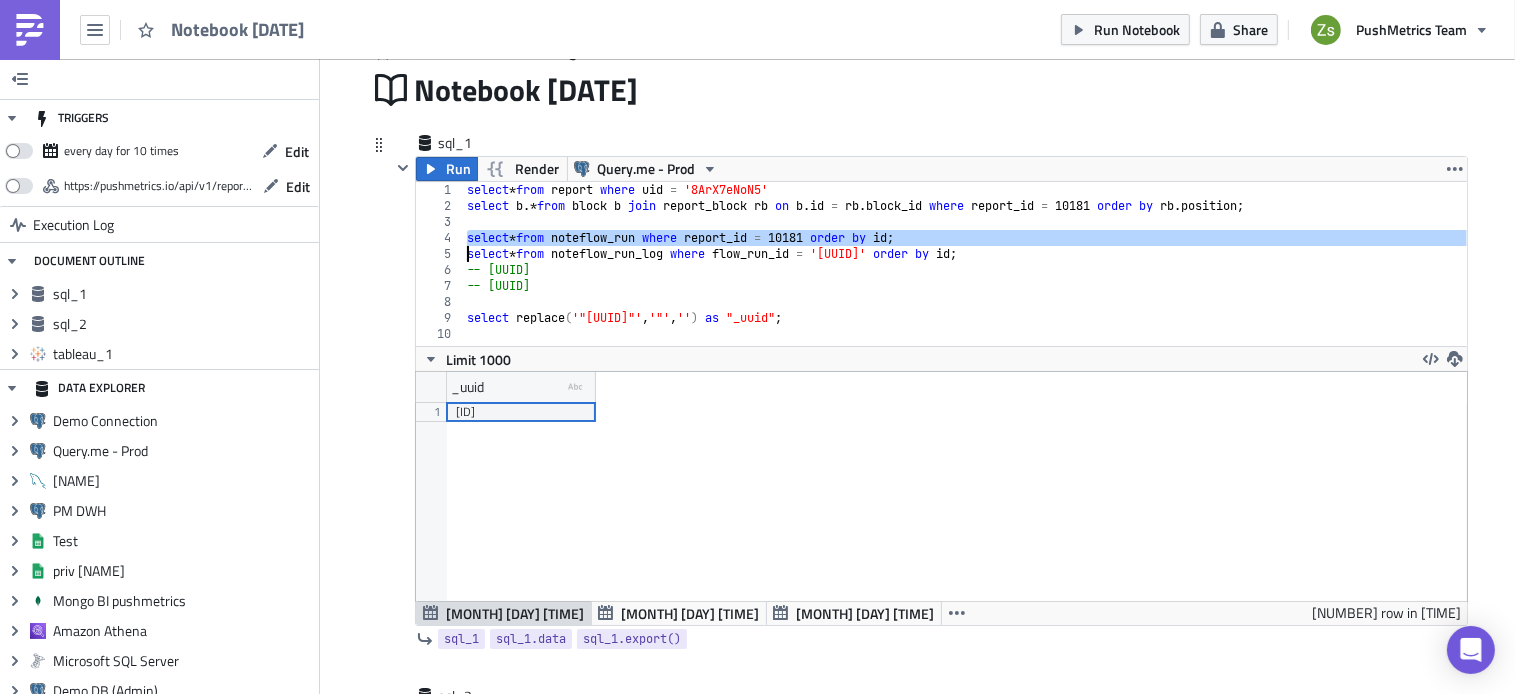 click on "select  *  from   report   where   uid   =   '[UID]' select   b .*  from   block   b   join   report_block   rb   on   b . id   =   rb . block_id   where   report_id   =   10181   order   by   rb . position ; select  *  from   noteflow_run   where   report_id   =   10181   order   by   id ; select  *  from   noteflow_run_log   where   flow_run_id   =   '[UUID]'   order   by   id ; -- [UUID] -- [UUID] select   replace ( '"[ID]"' ,  '"' ,  '' )   as   "_uuid" ;" at bounding box center [965, 280] 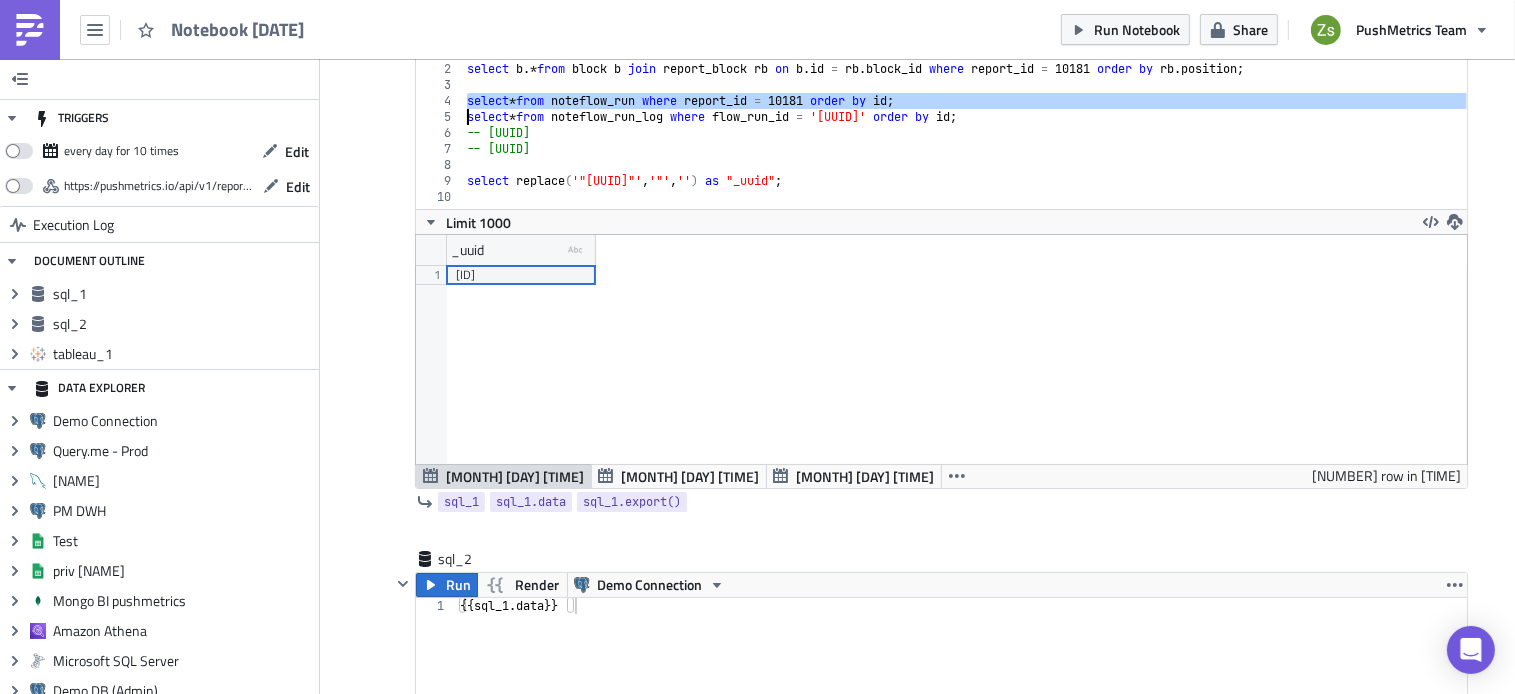 scroll, scrollTop: 233, scrollLeft: 0, axis: vertical 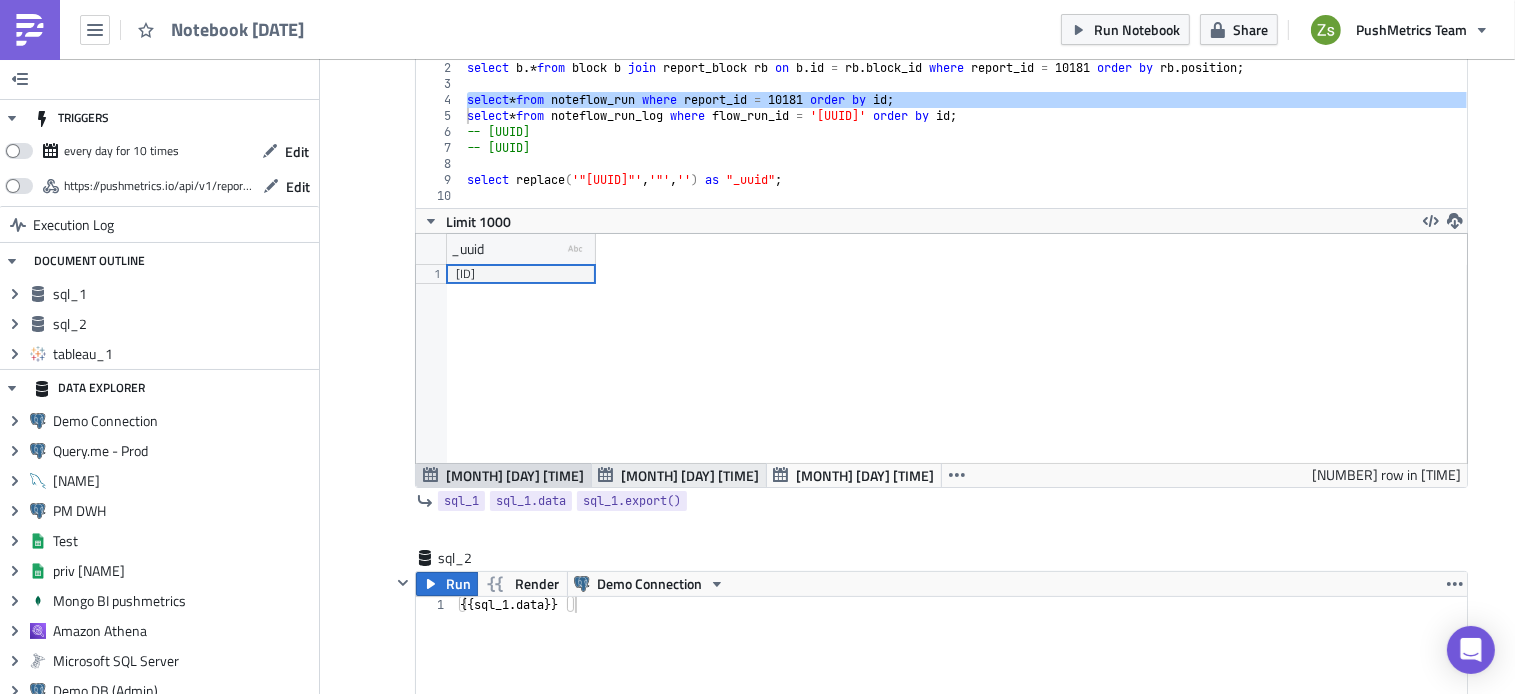 click on "[MONTH] [DAY] [TIME]" at bounding box center (690, 475) 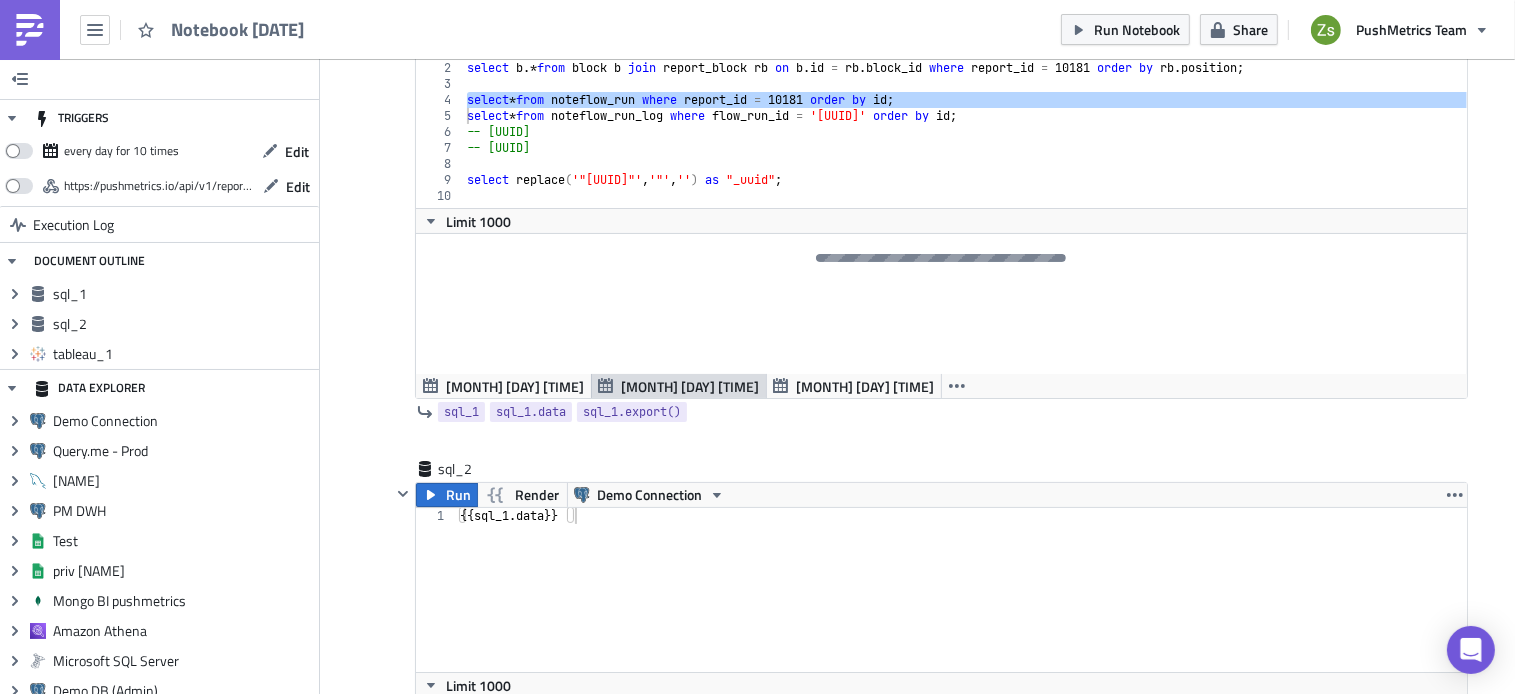 scroll, scrollTop: 175, scrollLeft: 0, axis: vertical 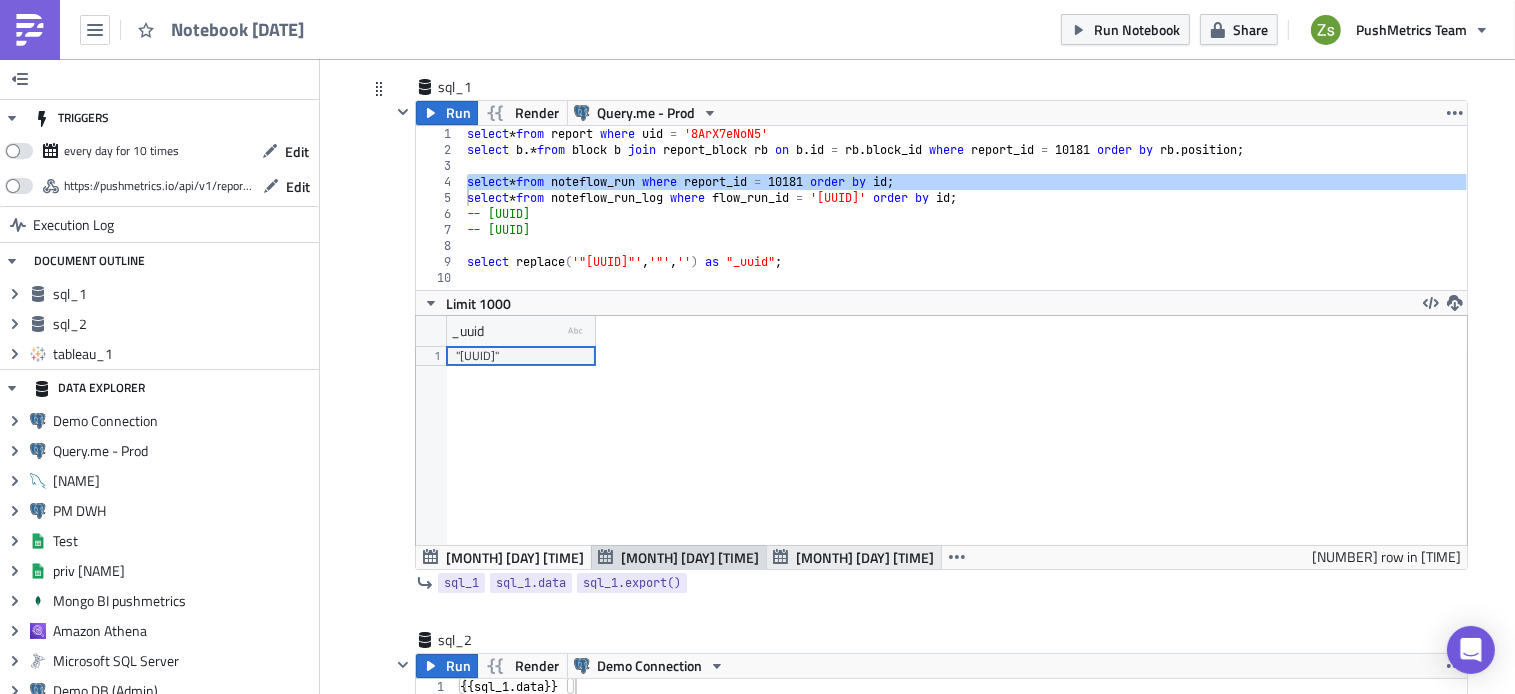 click on "[MONTH] [DAY] [TIME]" at bounding box center [865, 557] 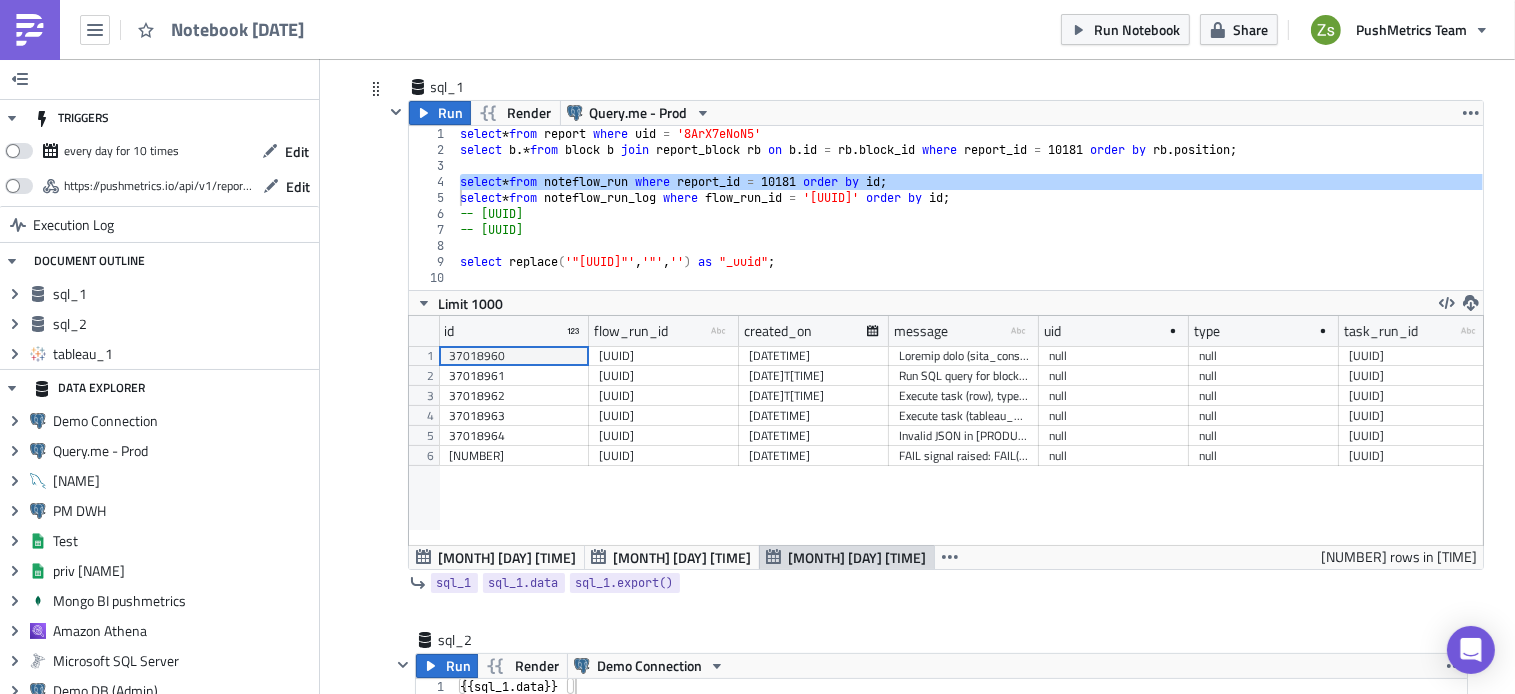 scroll, scrollTop: 99770, scrollLeft: 98925, axis: both 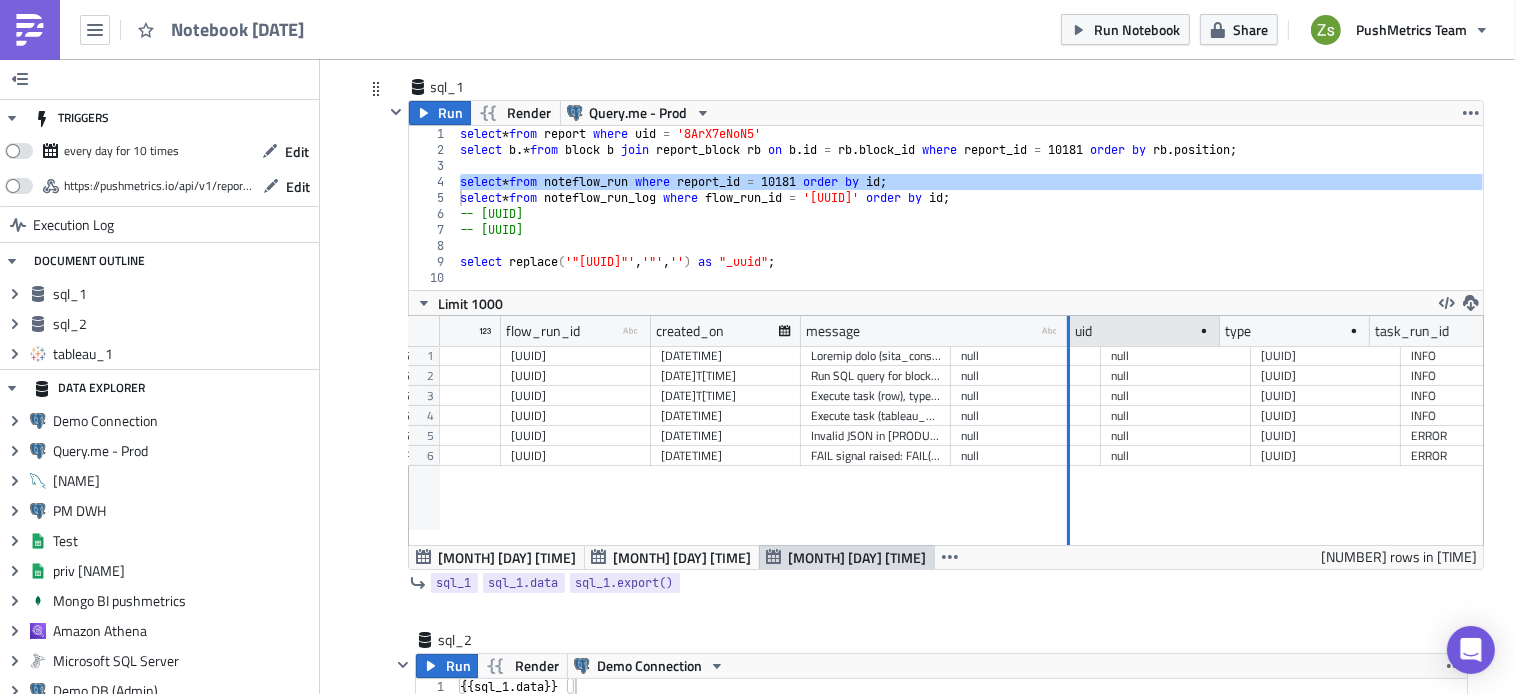 drag, startPoint x: 942, startPoint y: 325, endPoint x: 1080, endPoint y: 334, distance: 138.29317 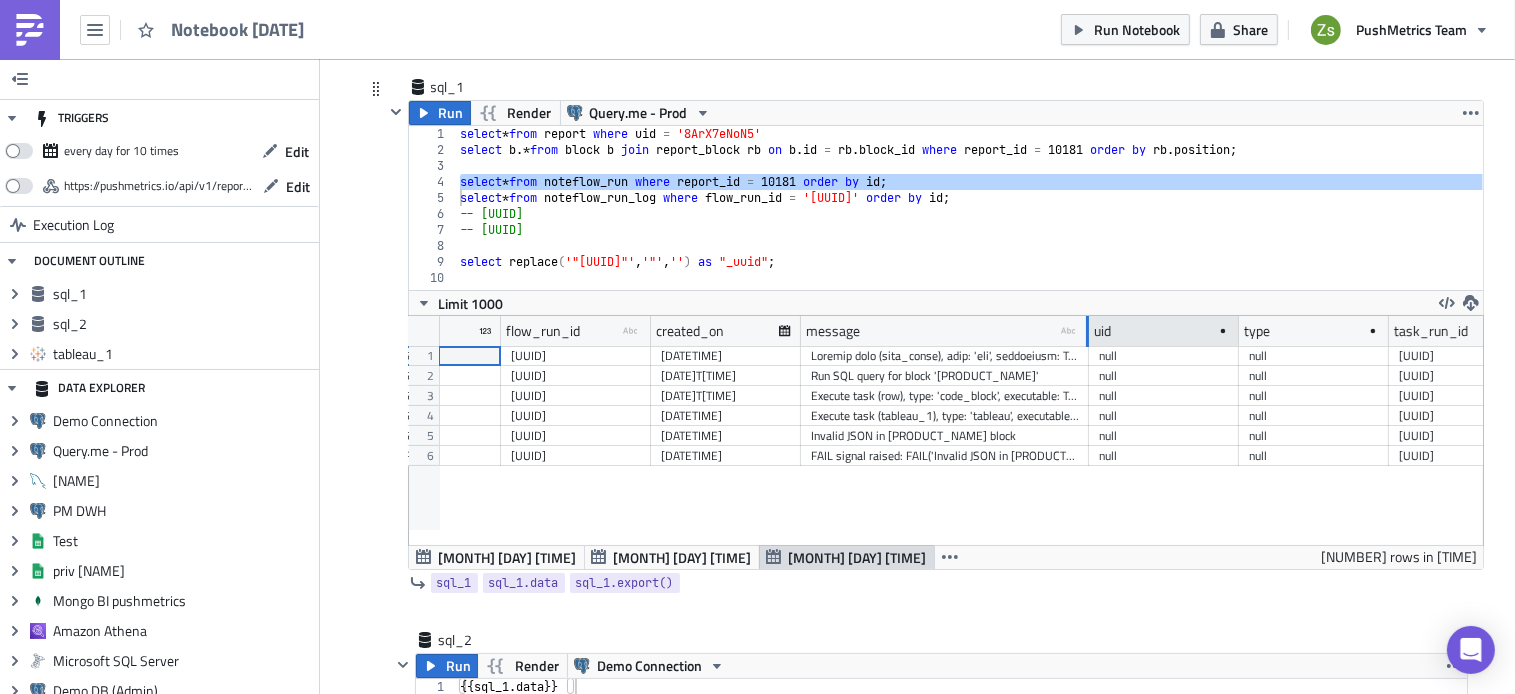 drag, startPoint x: 1080, startPoint y: 334, endPoint x: 1236, endPoint y: 330, distance: 156.05127 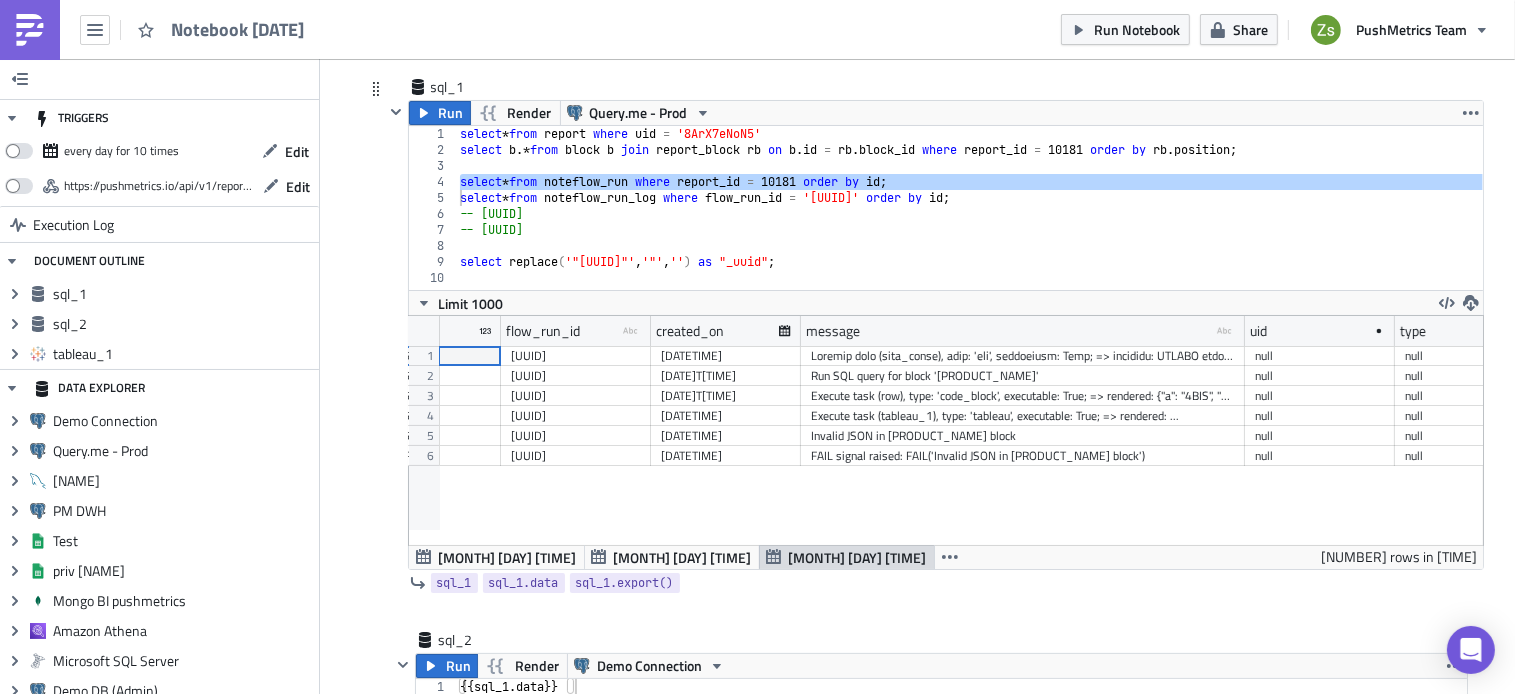 scroll, scrollTop: 0, scrollLeft: 0, axis: both 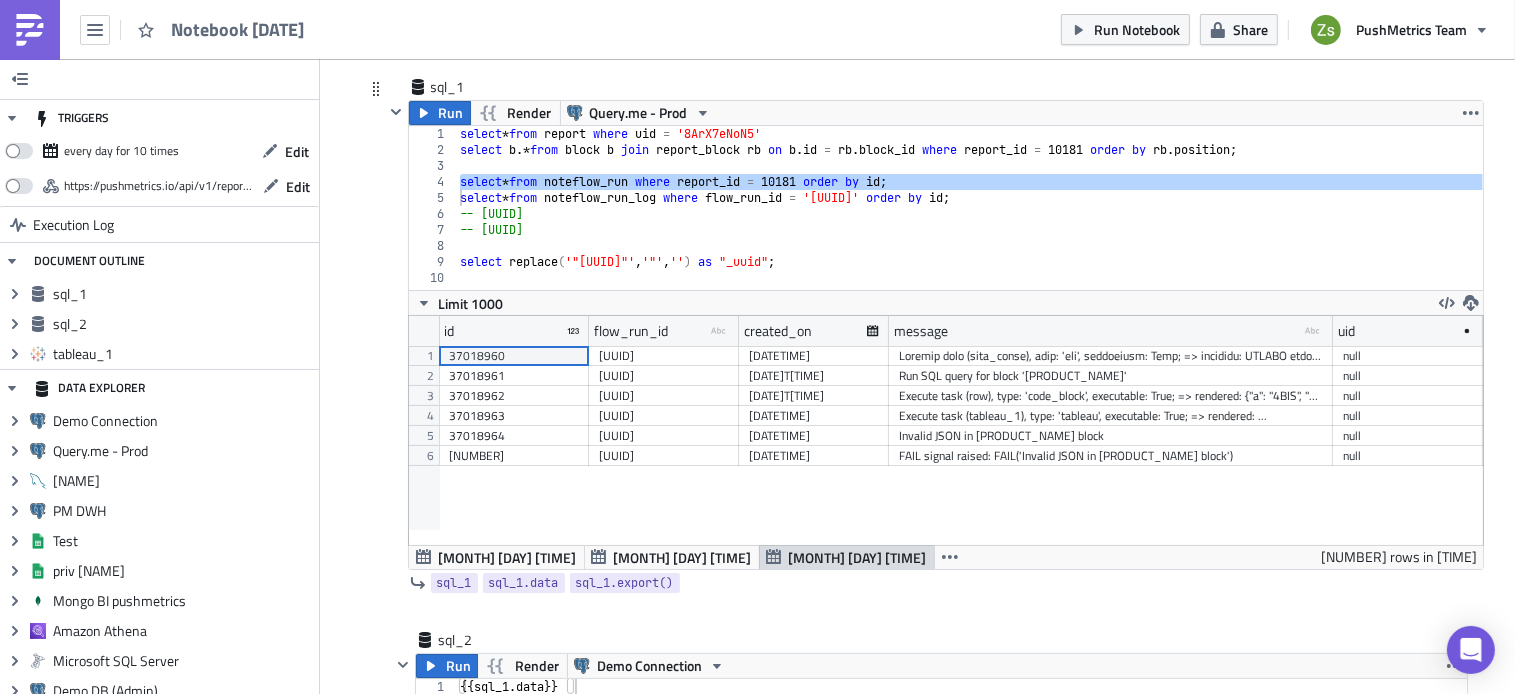 click on "[UUID]" at bounding box center (664, 356) 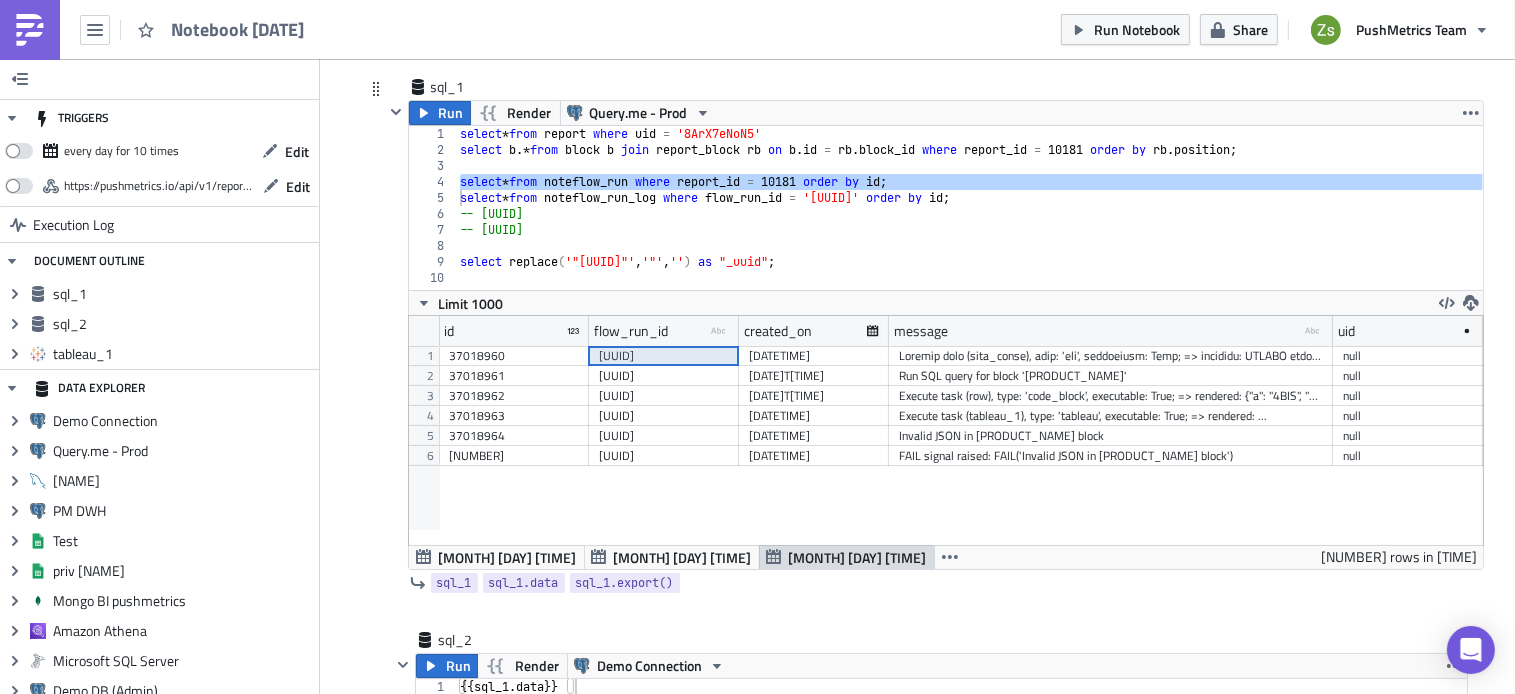 type on "-- [UUID]" 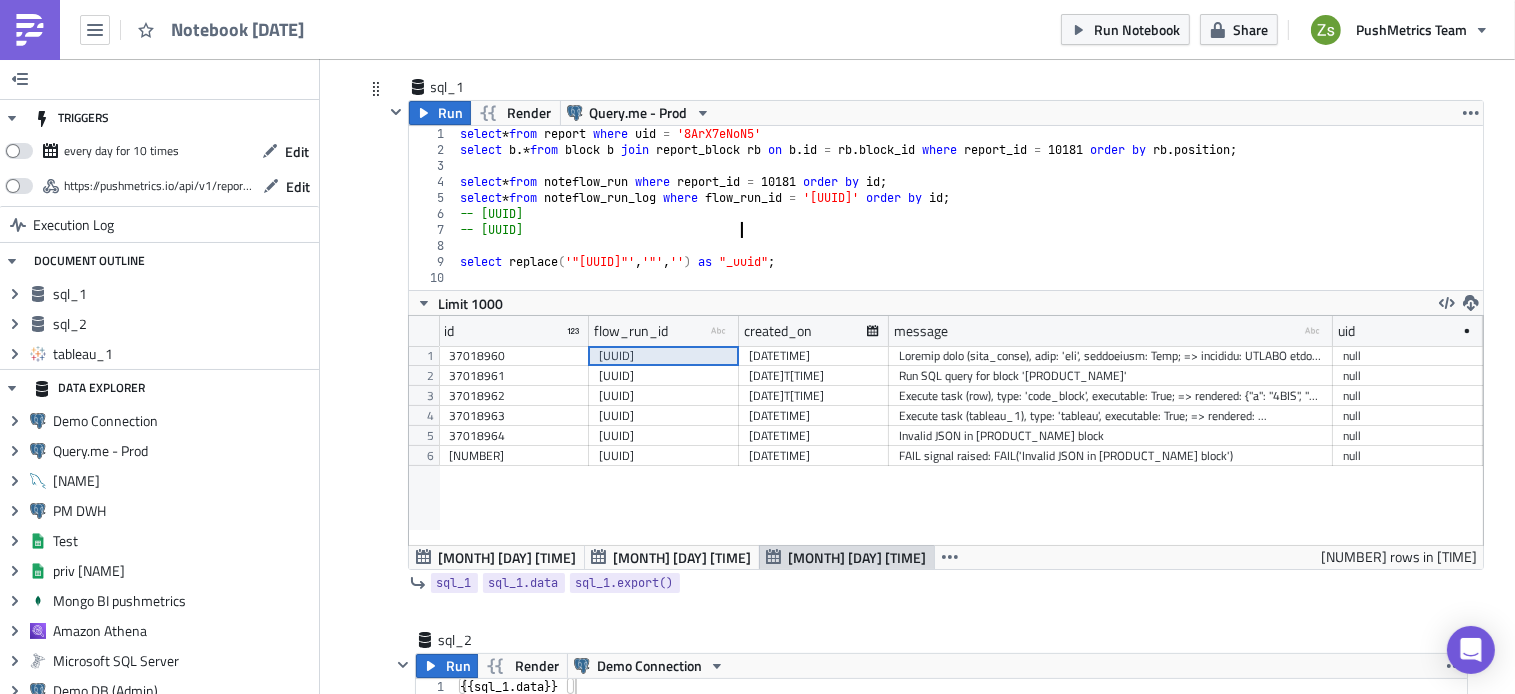 click on "select  *  from   report   where   uid   =   '[UID]' select   b .*  from   block   b   join   report_block   rb   on   b . id   =   rb . block_id   where   report_id   =   10181   order   by   rb . position ; select  *  from   noteflow_run   where   report_id   =   10181   order   by   id ; select  *  from   noteflow_run_log   where   flow_run_id   =   '[UUID]'   order   by   id ; -- [UUID] -- [UUID] select   replace ( '"[ID]"' ,  '"' ,  '' )   as   "_uuid" ;" at bounding box center [969, 224] 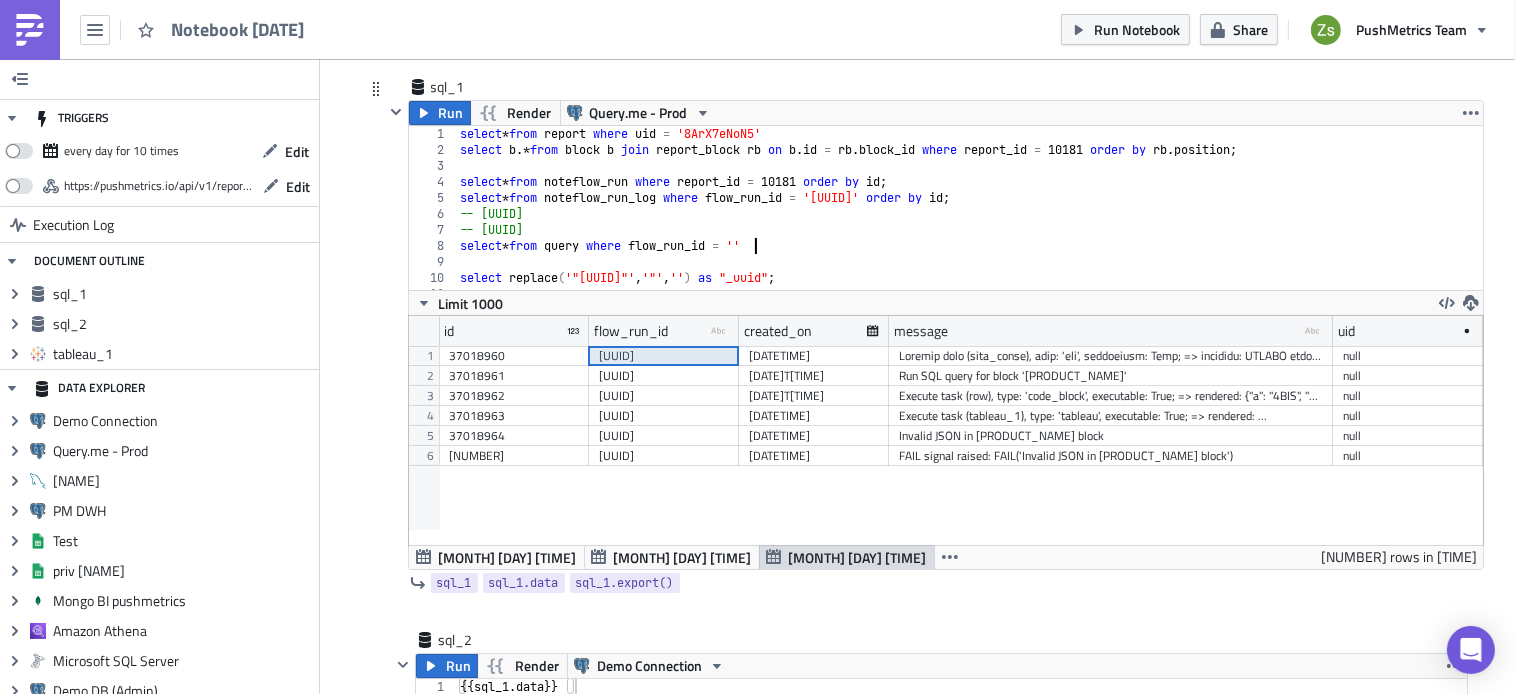 scroll, scrollTop: 0, scrollLeft: 23, axis: horizontal 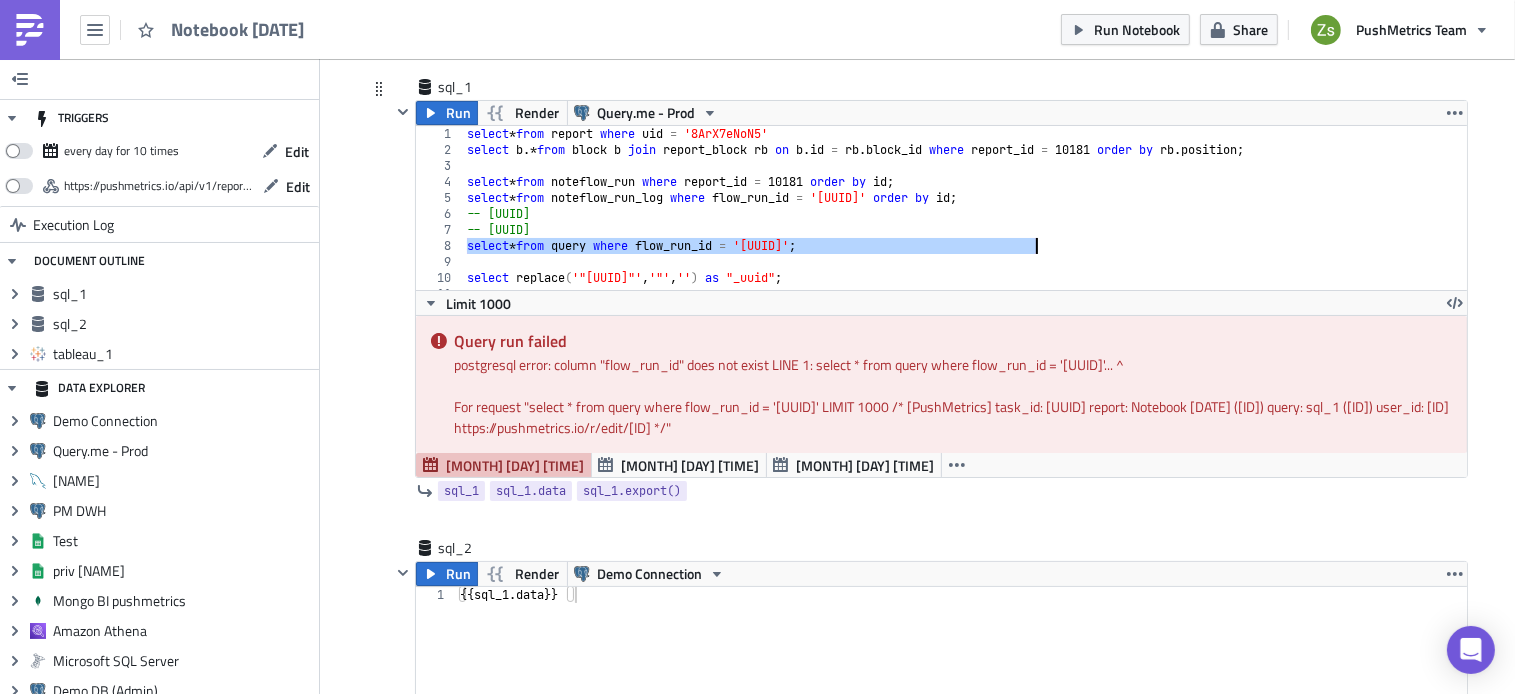 click on "select  *  from   report   where   uid   =   '[UID]' select   b .*  from   block   b   join   report_block   rb   on   b . id   =   rb . block_id   where   report_id   =   10181   order   by   rb . position ; select  *  from   noteflow_run   where   report_id   =   10181   order   by   id ; select  *  from   noteflow_run_log   where   flow_run_id   =   '[UUID]'   order   by   id ; -- [UUID] -- [UUID] select  *  from   noteflow_run_task   where   flow_run_id   =   '[UUID]' ; select   replace ( '"1234-1234"' ,  '"' ,  '' )   as   "_uuid" ;" at bounding box center (957, 208) 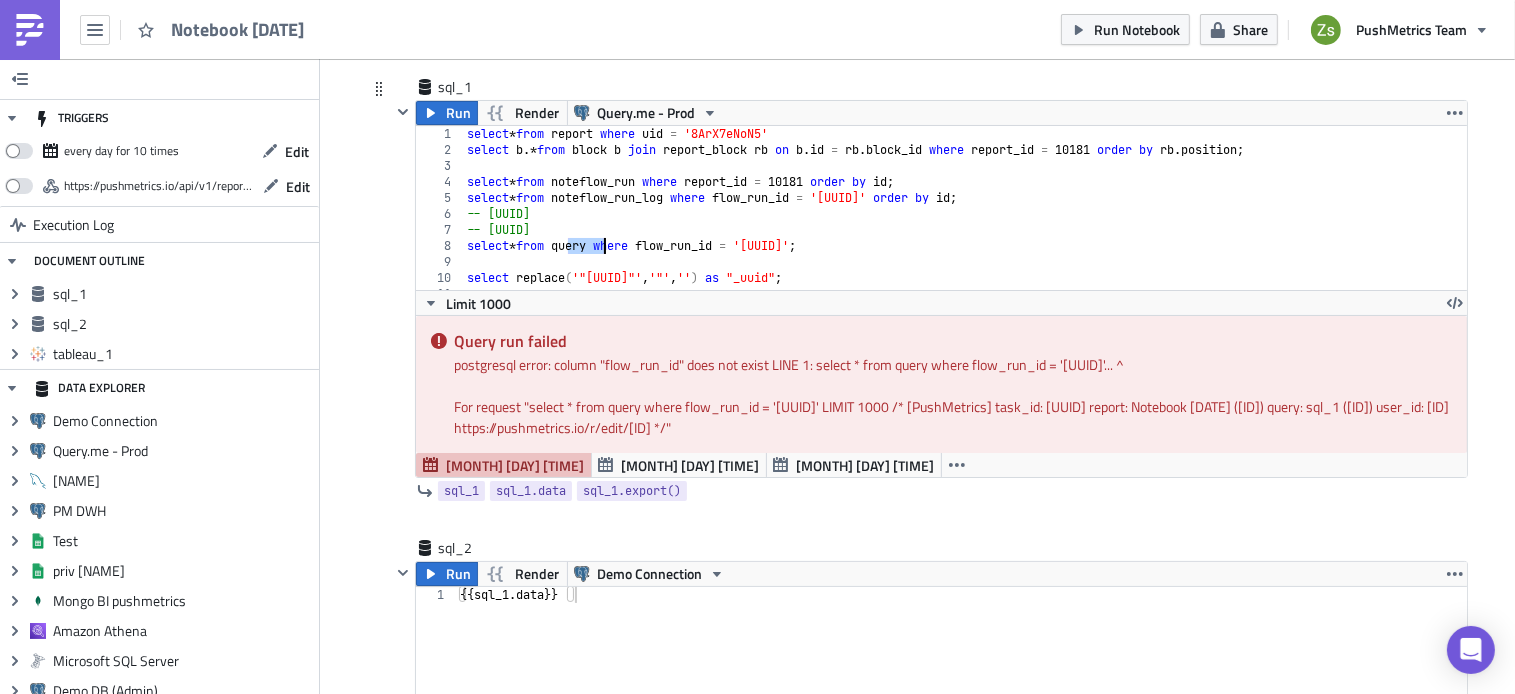 click on "select  *  from   report   where   uid   =   '[UID]' select   b .*  from   block   b   join   report_block   rb   on   b . id   =   rb . block_id   where   report_id   =   10181   order   by   rb . position ; select  *  from   noteflow_run   where   report_id   =   10181   order   by   id ; select  *  from   noteflow_run_log   where   flow_run_id   =   '[UUID]'   order   by   id ; -- [UUID] -- [UUID] select  *  from   noteflow_run_task   where   flow_run_id   =   '[UUID]' ; select   replace ( '"1234-1234"' ,  '"' ,  '' )   as   "_uuid" ;" at bounding box center (957, 224) 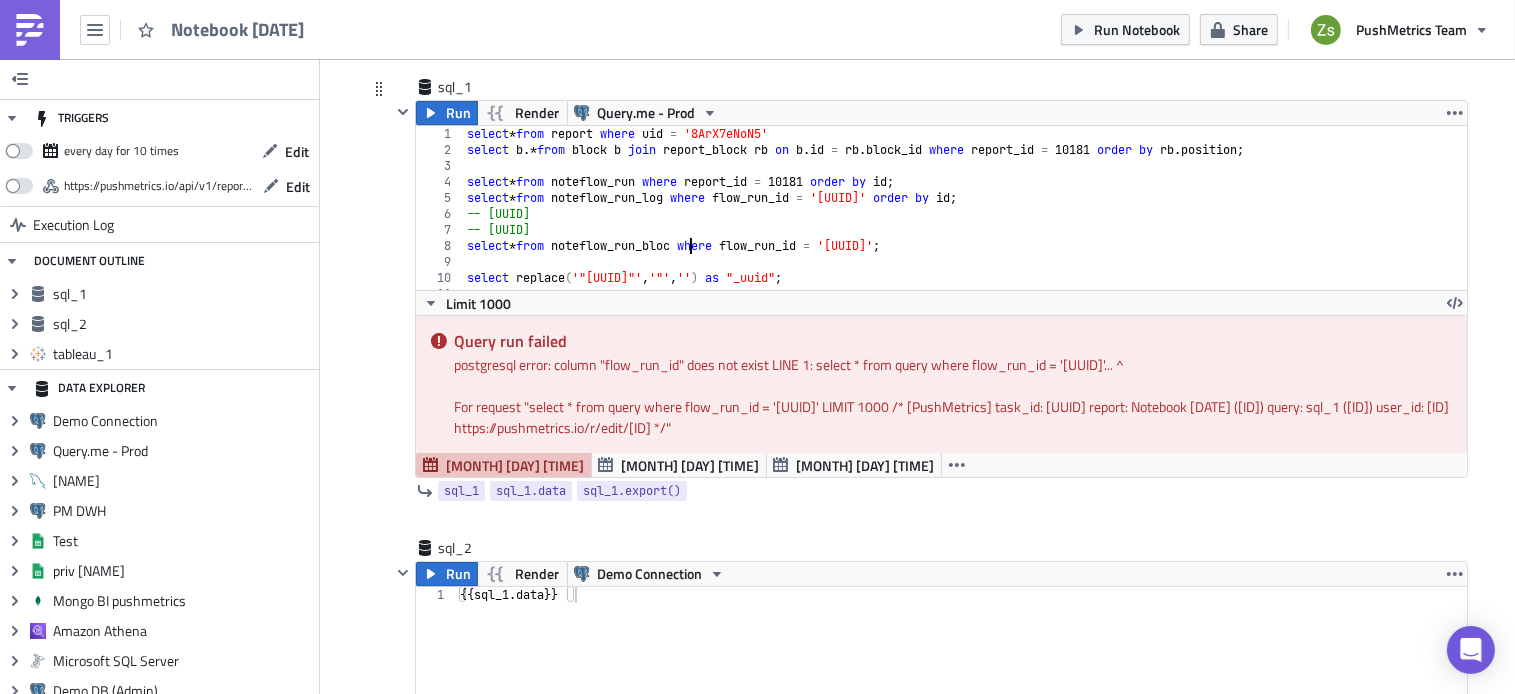 scroll, scrollTop: 0, scrollLeft: 18, axis: horizontal 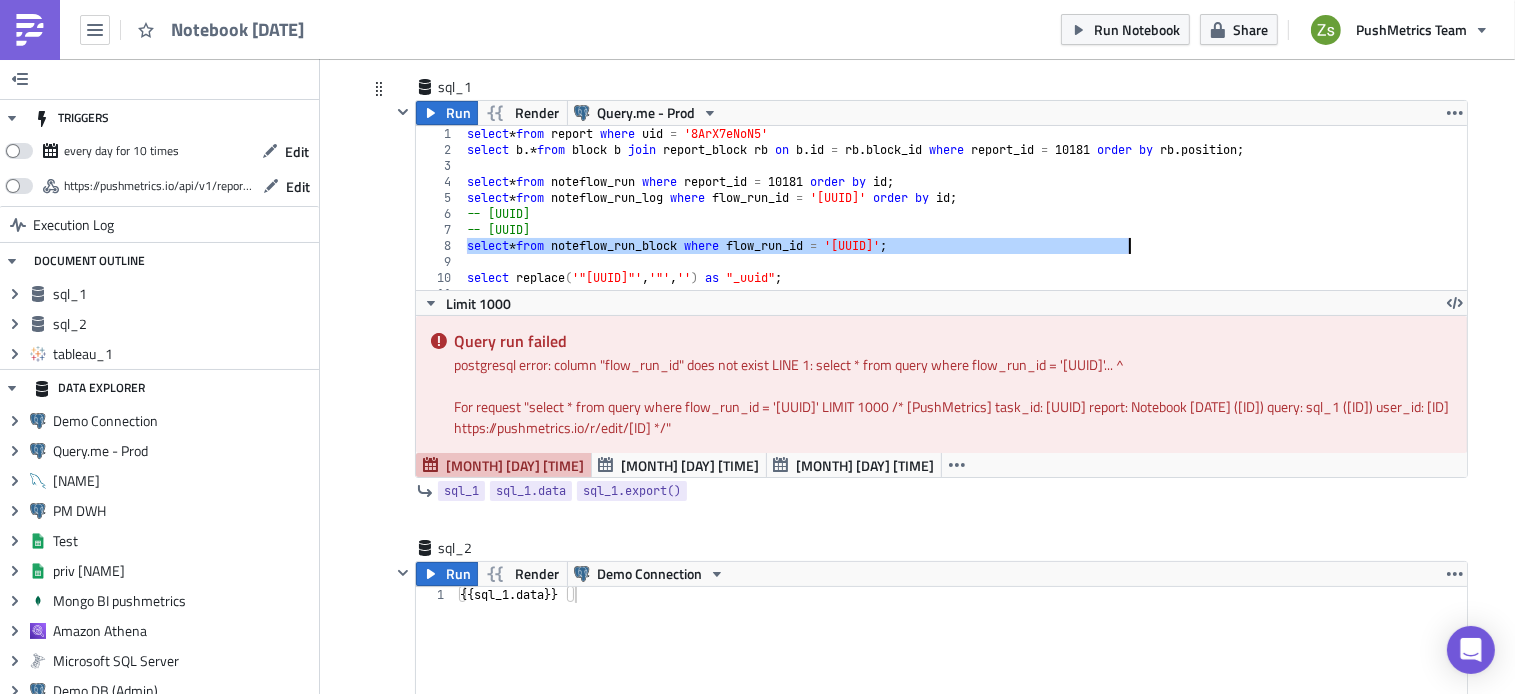 click on "select  *  from   report   where   uid   =   '[UID]' select   b .*  from   block   b   join   report_block   rb   on   b . id   =   rb . block_id   where   report_id   =   10181   order   by   rb . position ; select  *  from   noteflow_run   where   report_id   =   10181   order   by   id ; select  *  from   noteflow_run_log   where   flow_run_id   =   '[UUID]'   order   by   id ; -- [UUID] -- [UUID] select  *  from   noteflow_run_block   where   flow_run_id   =   '[UUID]' ; select   replace ( '"[ID]"' ,  '"' ,  '' )   as   "_uuid" ;" at bounding box center (957, 208) 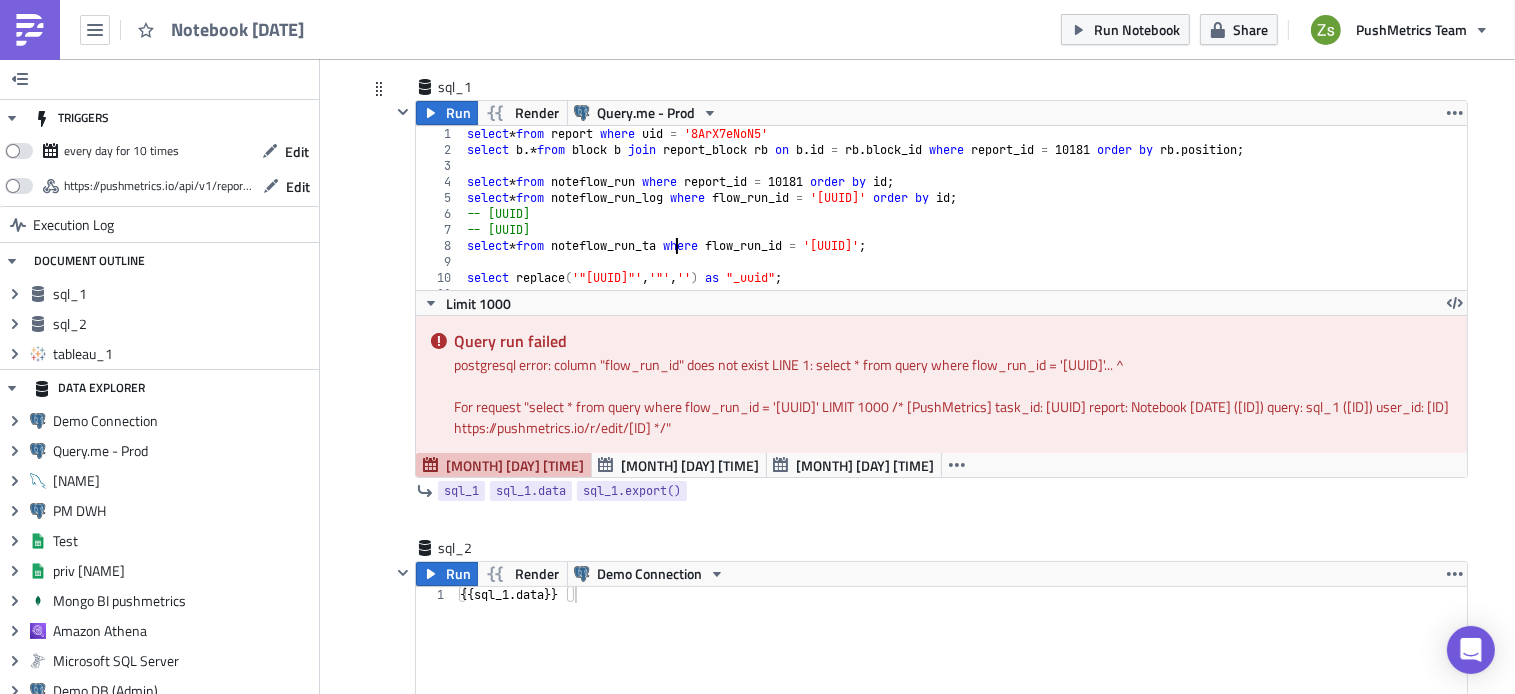 scroll, scrollTop: 0, scrollLeft: 18, axis: horizontal 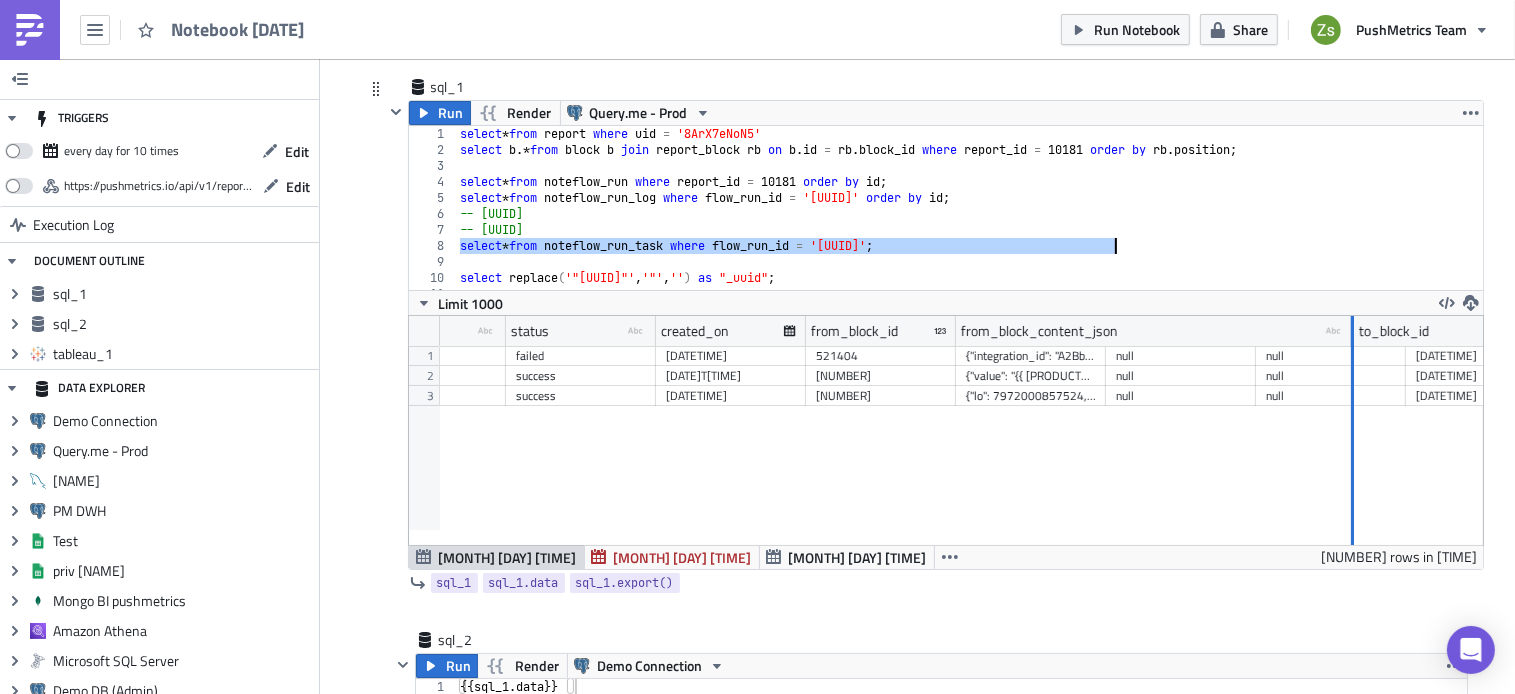 drag, startPoint x: 1094, startPoint y: 330, endPoint x: 1342, endPoint y: 384, distance: 253.81096 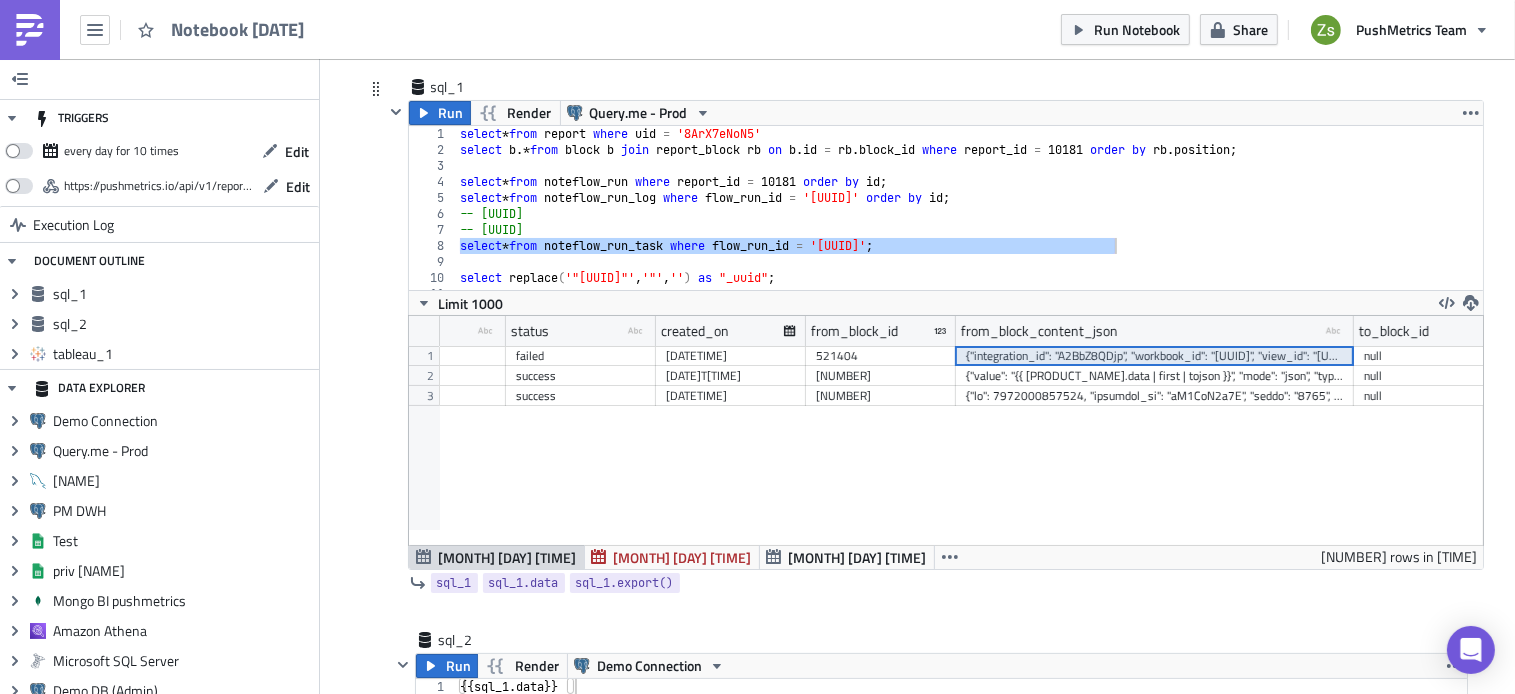 click on "{"value": "{{ [PRODUCT_NAME].data | first | tojson }}", "mode": "json", "type": "code_block"}" at bounding box center (1155, 376) 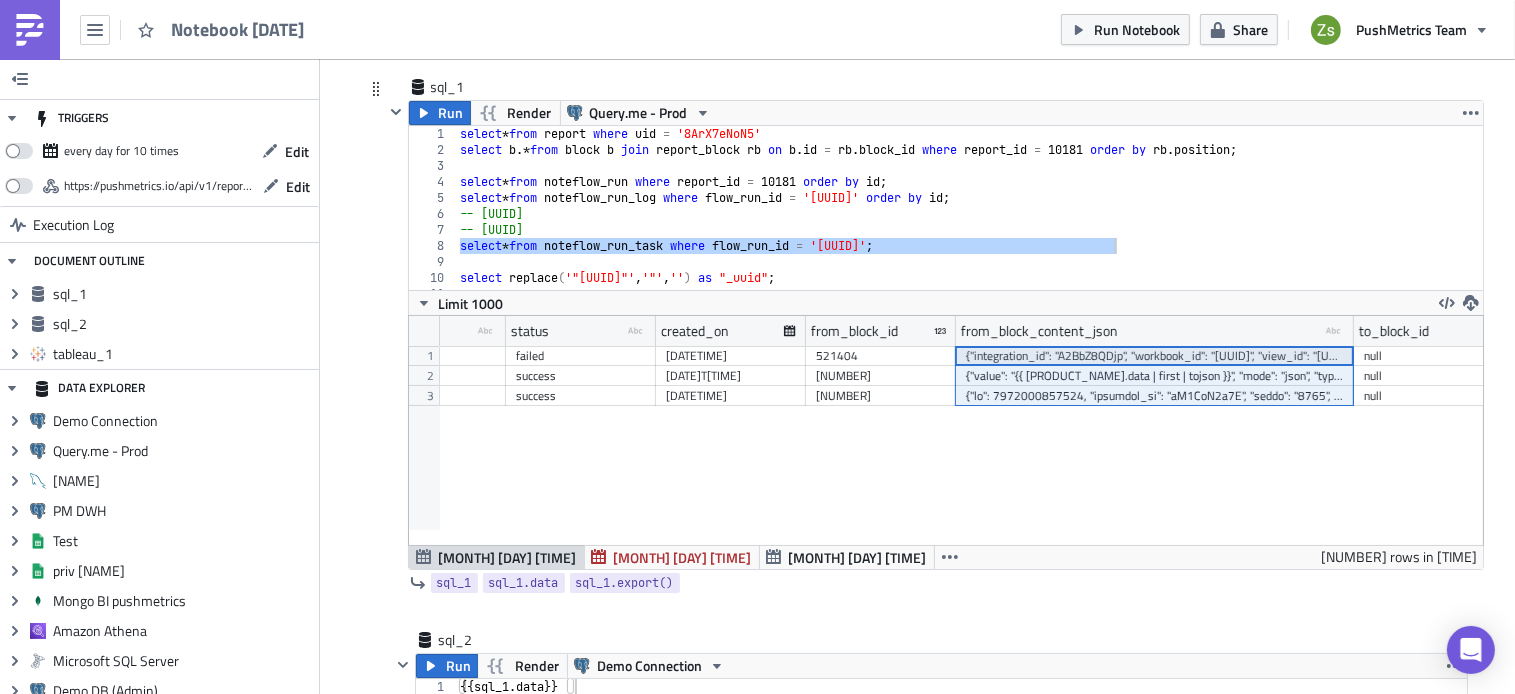 click at bounding box center [1155, 396] 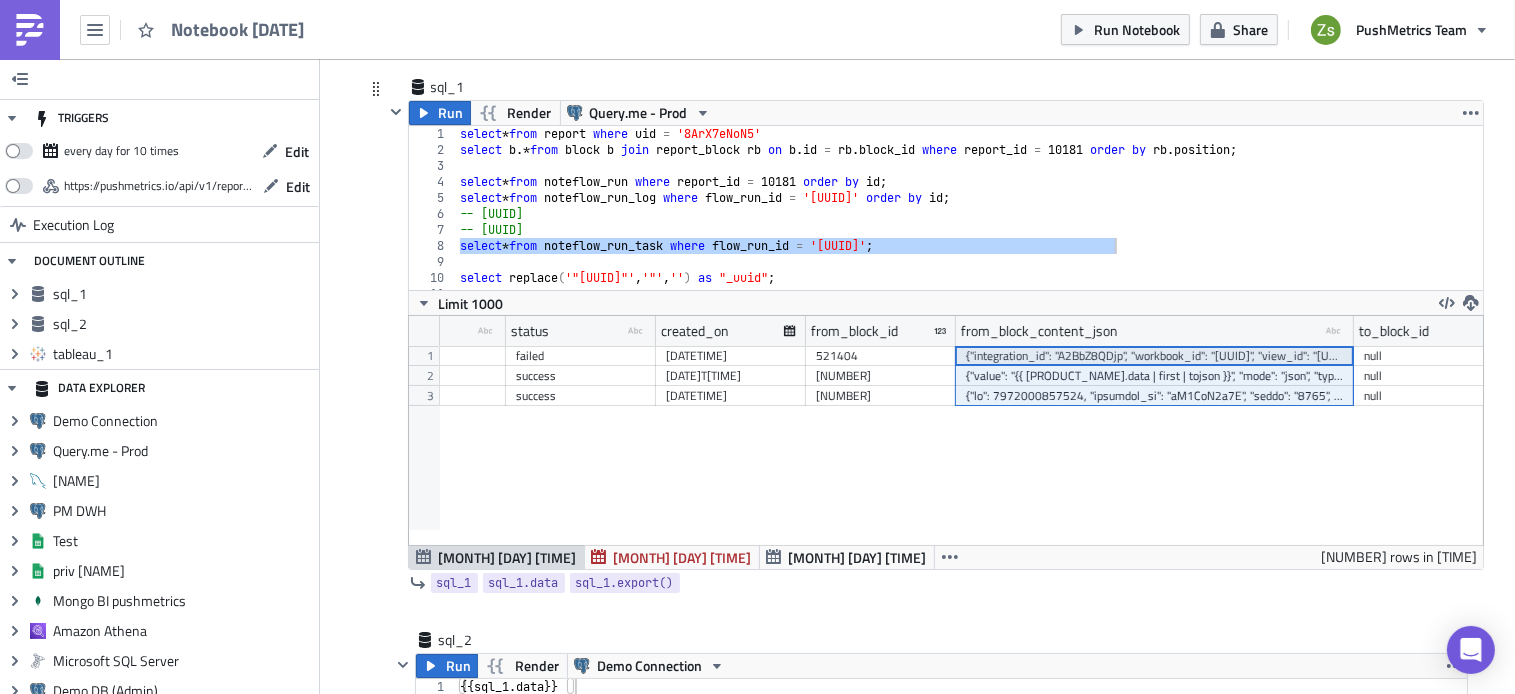 scroll, scrollTop: 0, scrollLeft: 793, axis: horizontal 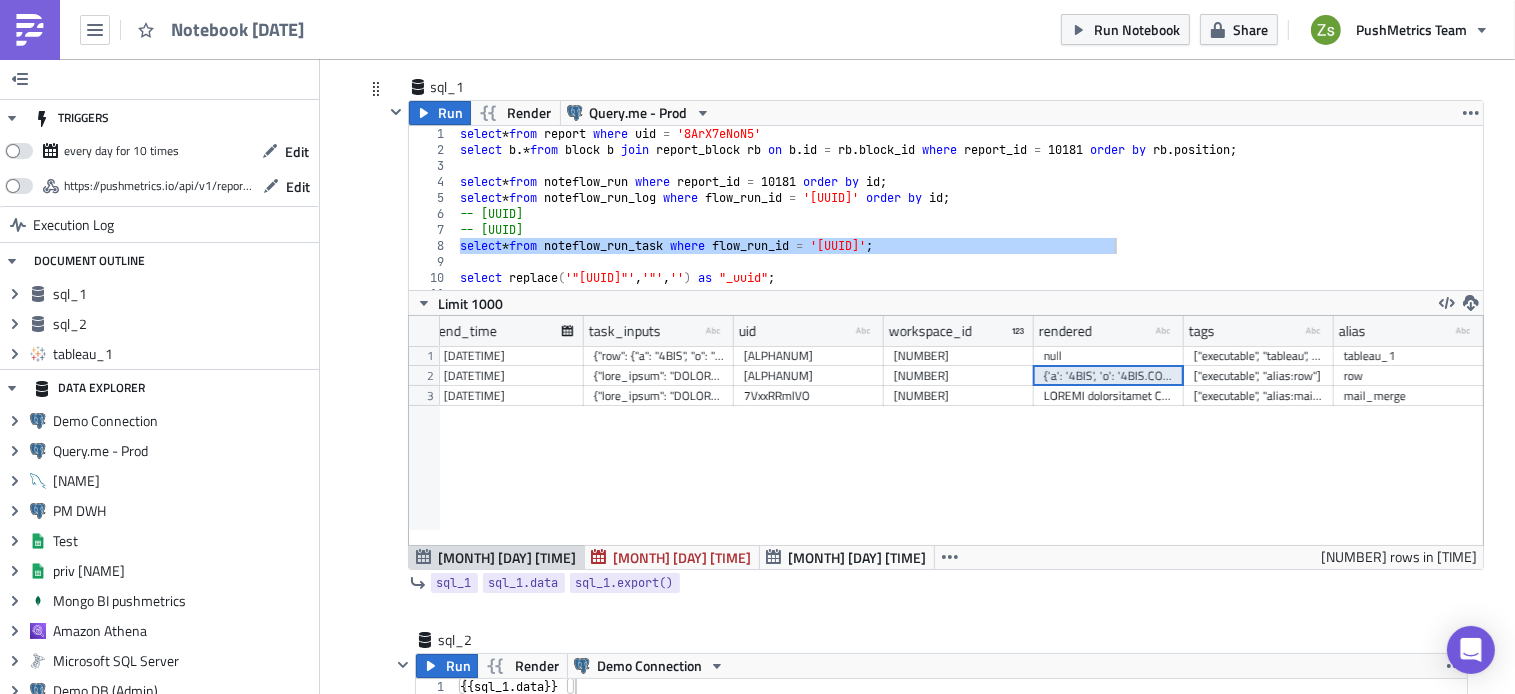 click on "{'a': '4BIS', 'o': '4BIS.COM, Inc.', 'recipient_email': 'james@[DOMAIN].com', 's': '4bis_sensor', 'sensor_uuid': '"0000316c-f4f1-2b20-0dbf-c83e35f35924"'}" at bounding box center (1109, 376) 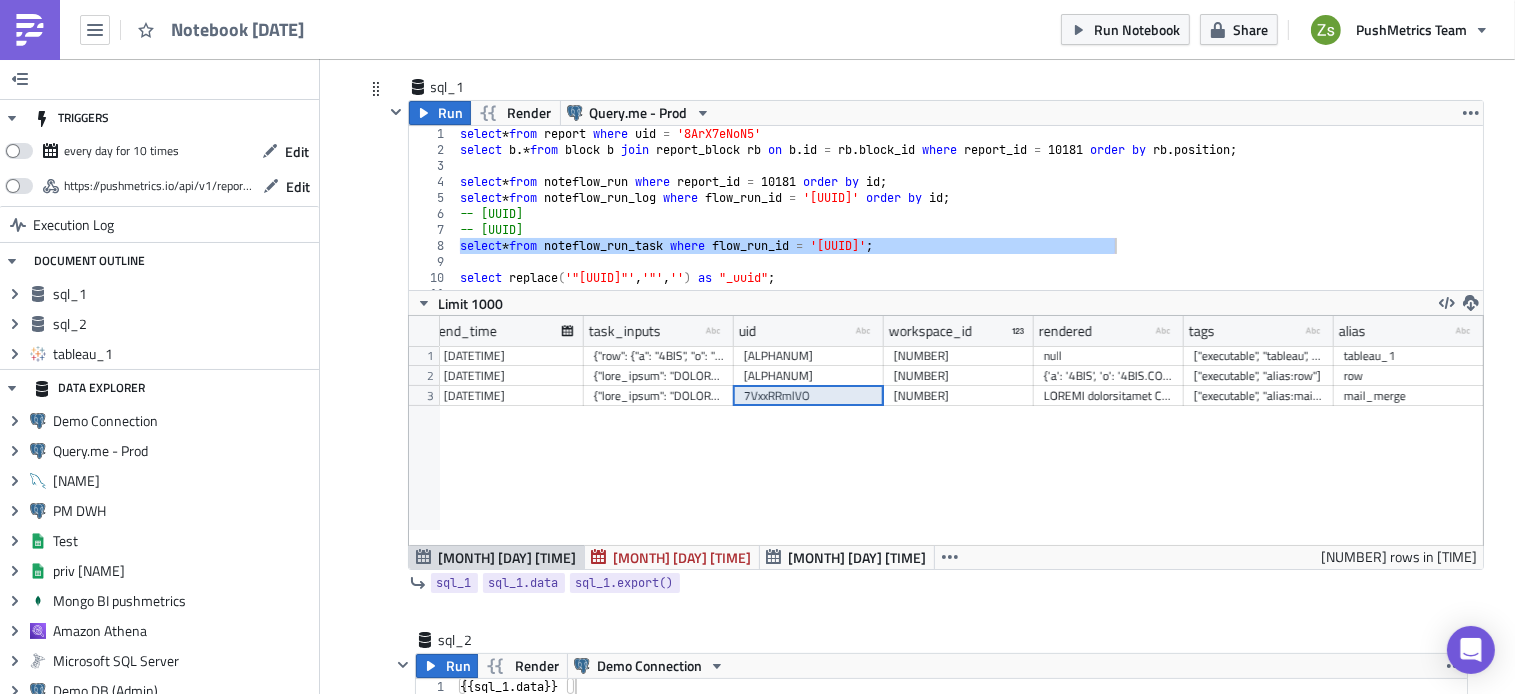 click on "7VxxRRmlVO" at bounding box center [809, 396] 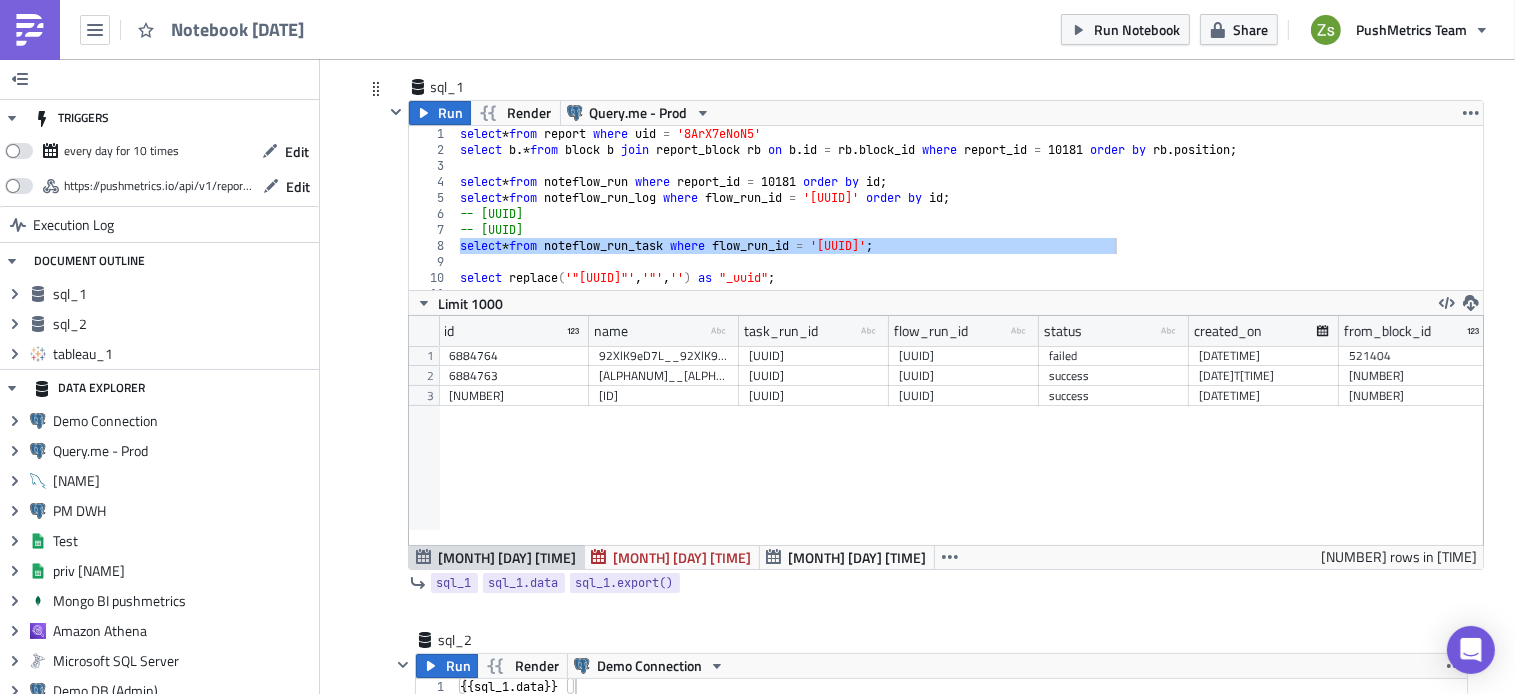 click on "[NUMBER]" at bounding box center (514, 396) 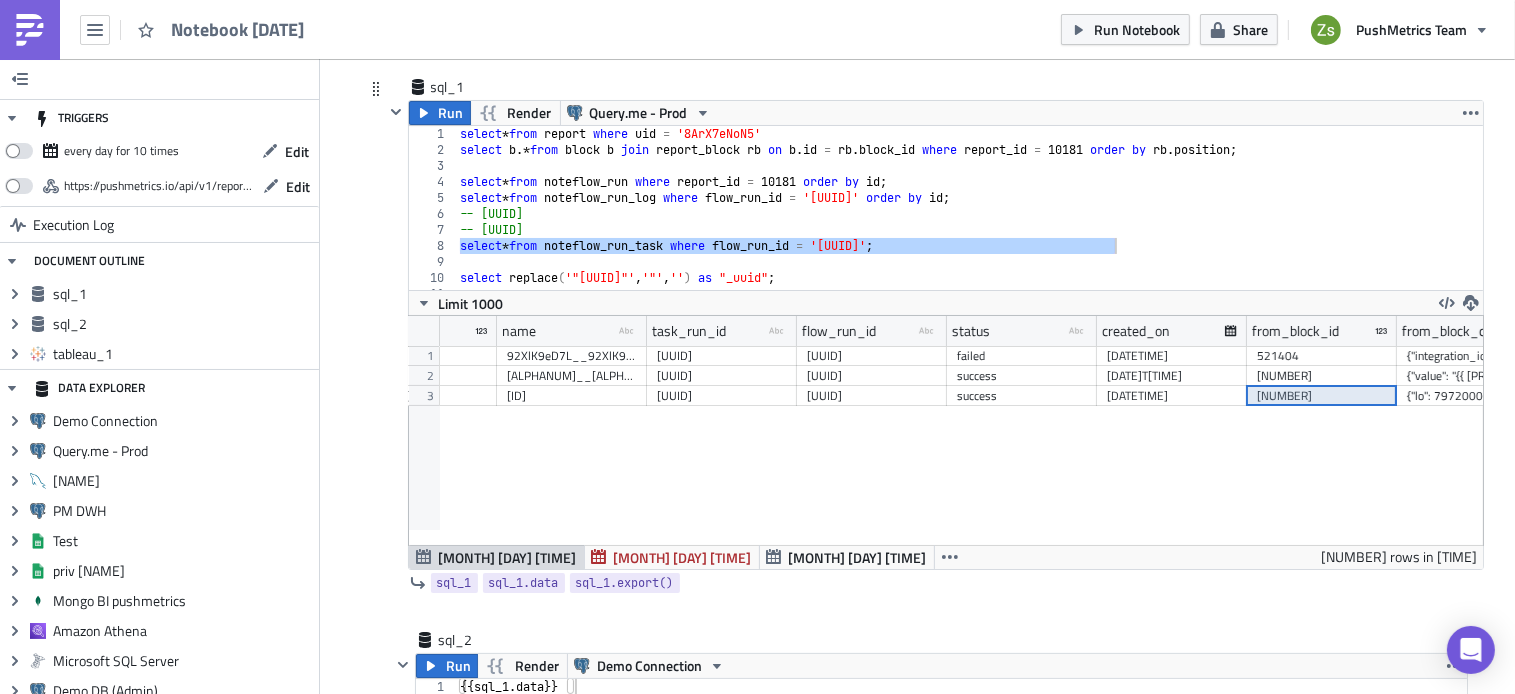 click on "[NUMBER]" at bounding box center (1322, 396) 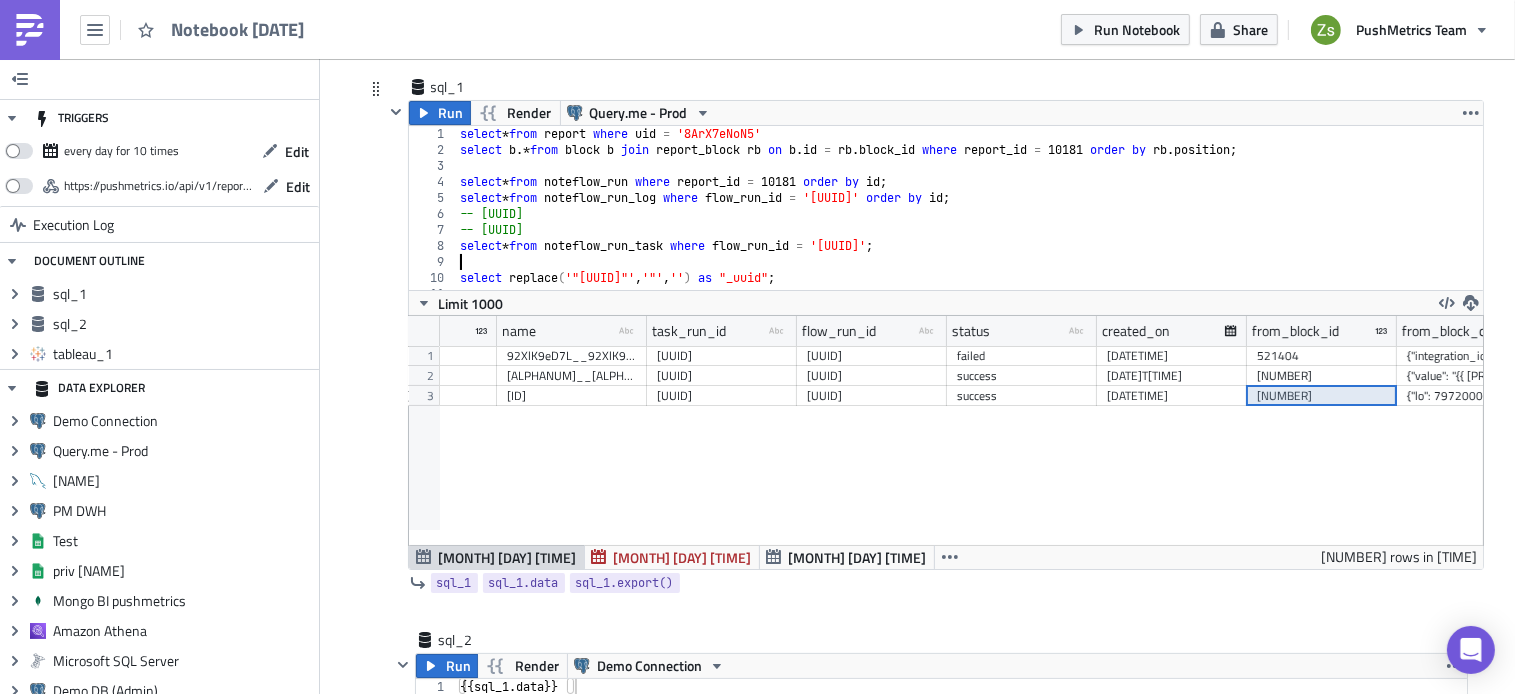 type on "select * from noteflow_run_task where flow_run_id = '[UUID]';" 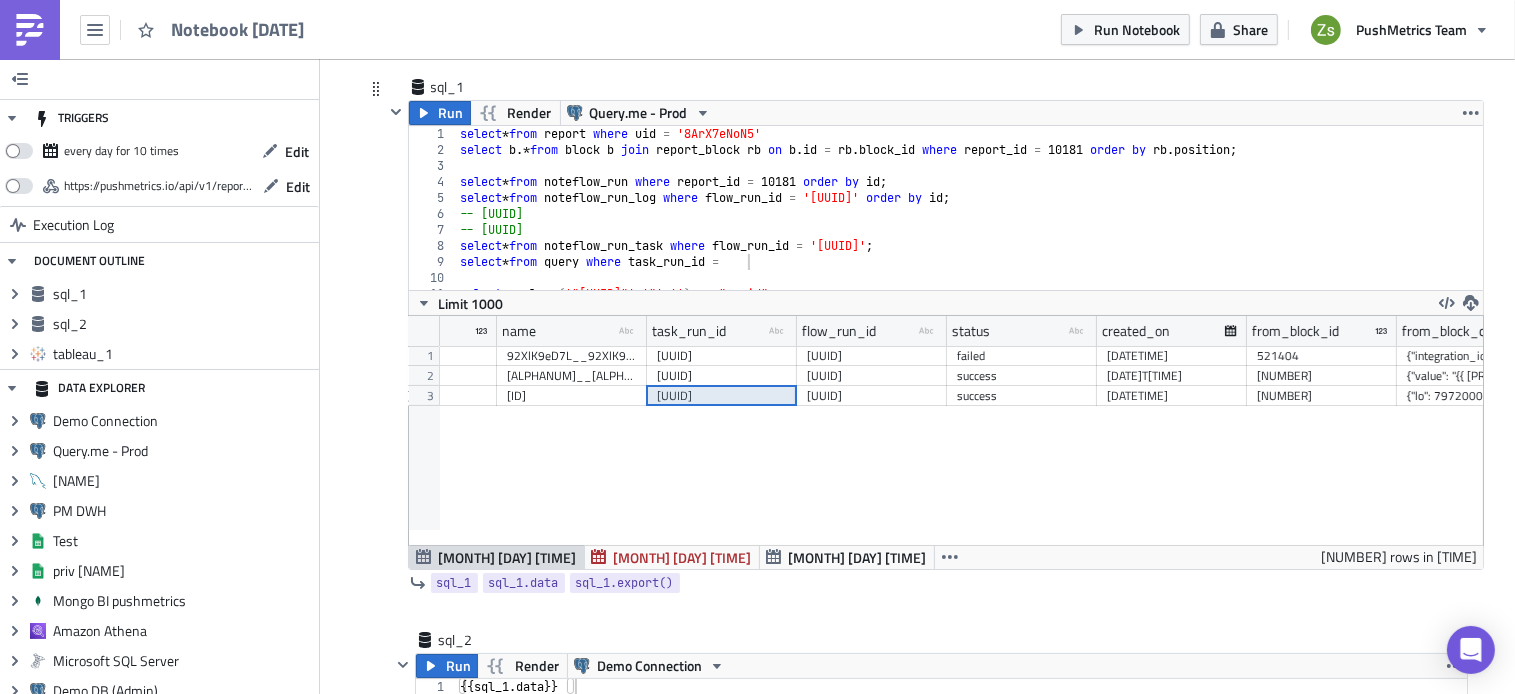 click on "[UUID]" at bounding box center (722, 396) 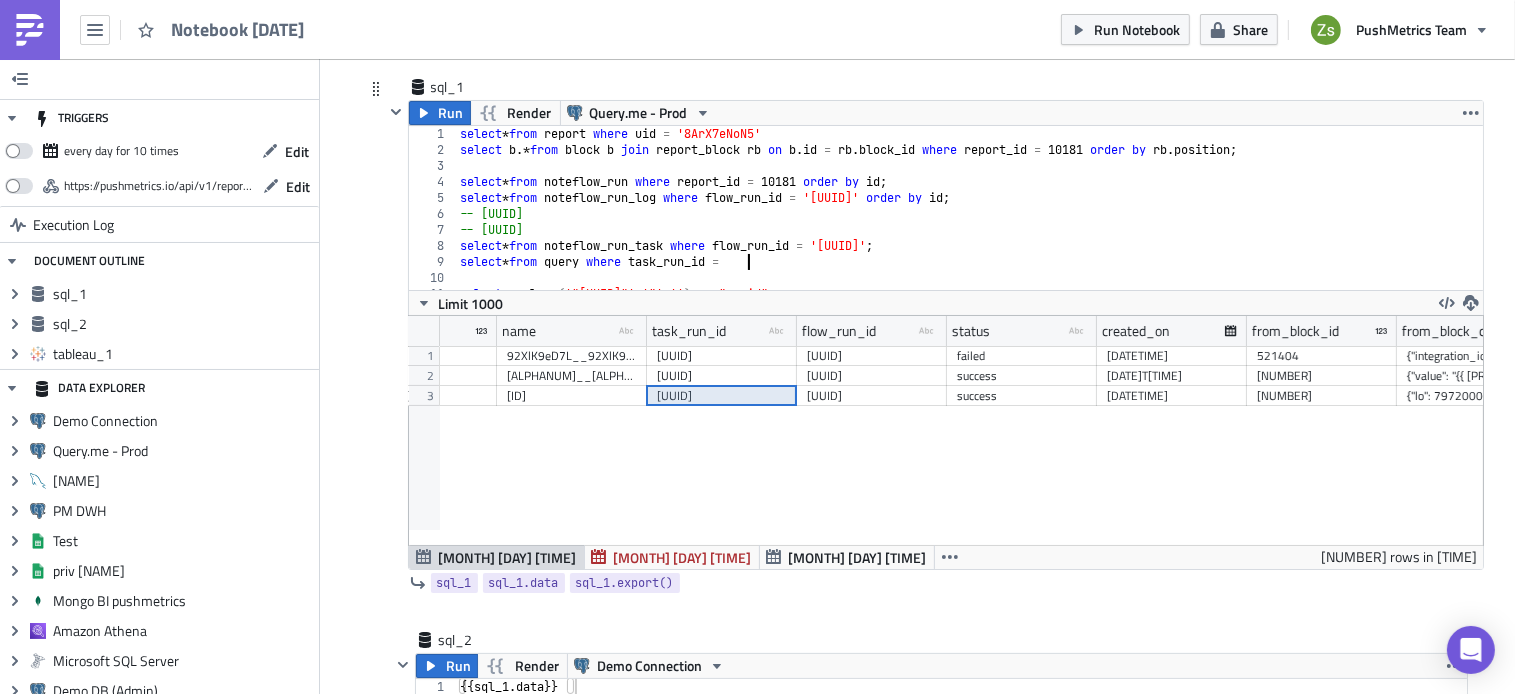 paste on "[UUID]" 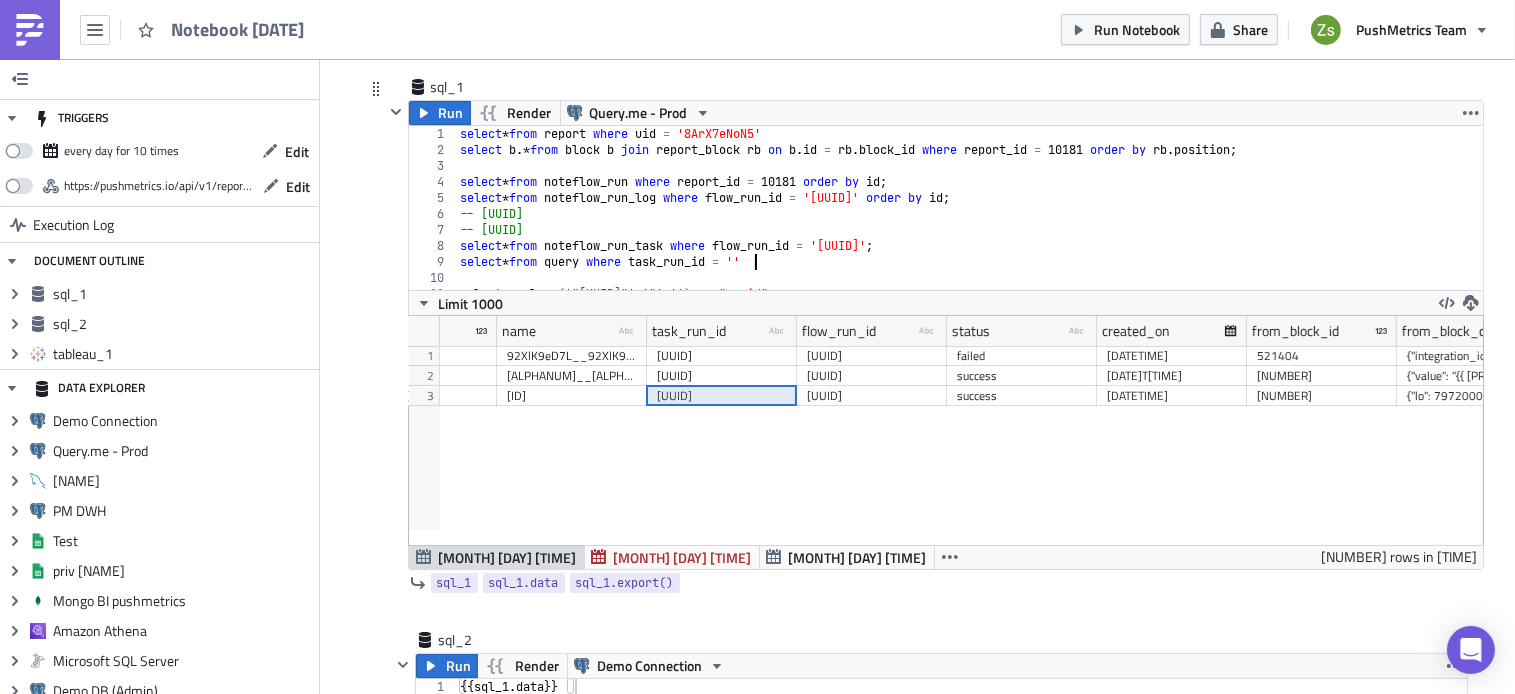 paste on "[UUID]'" 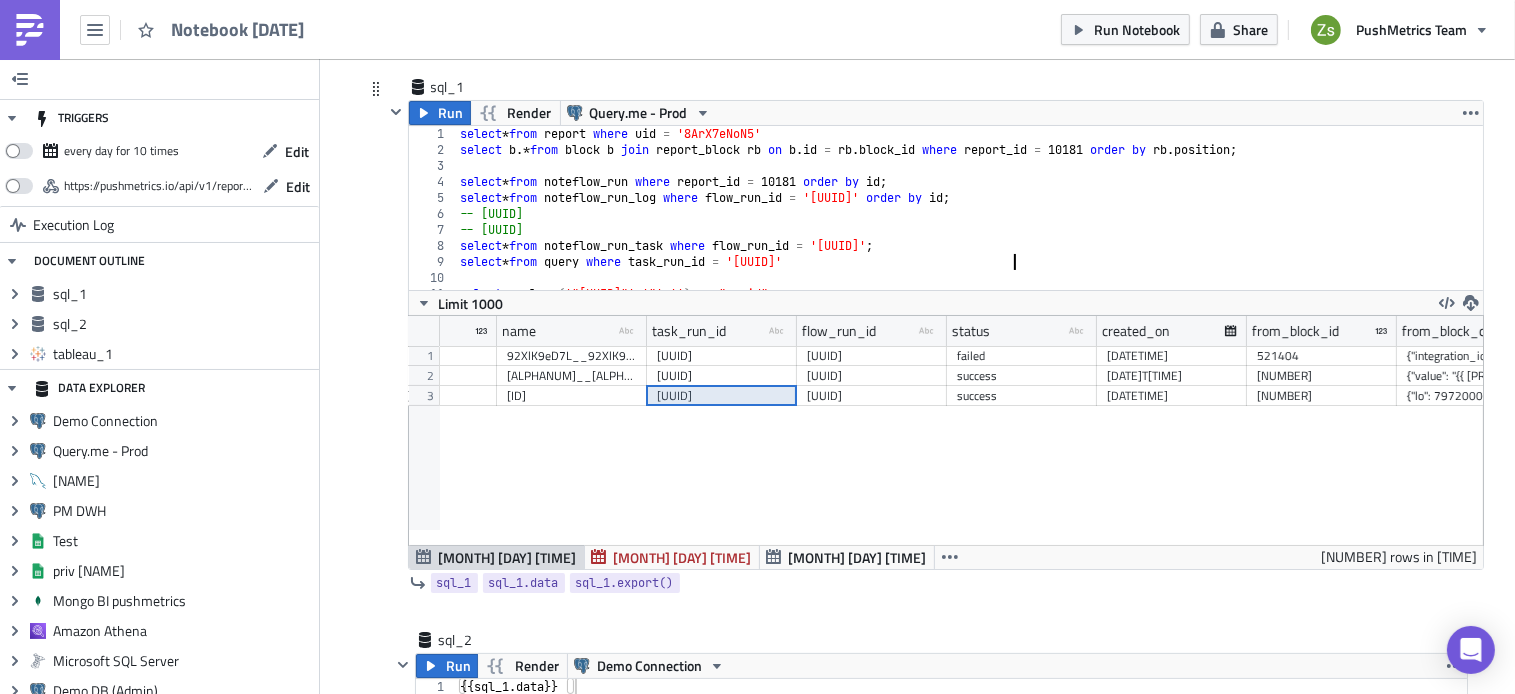 type on "select * from query where task_run_id = '[UUID]''" 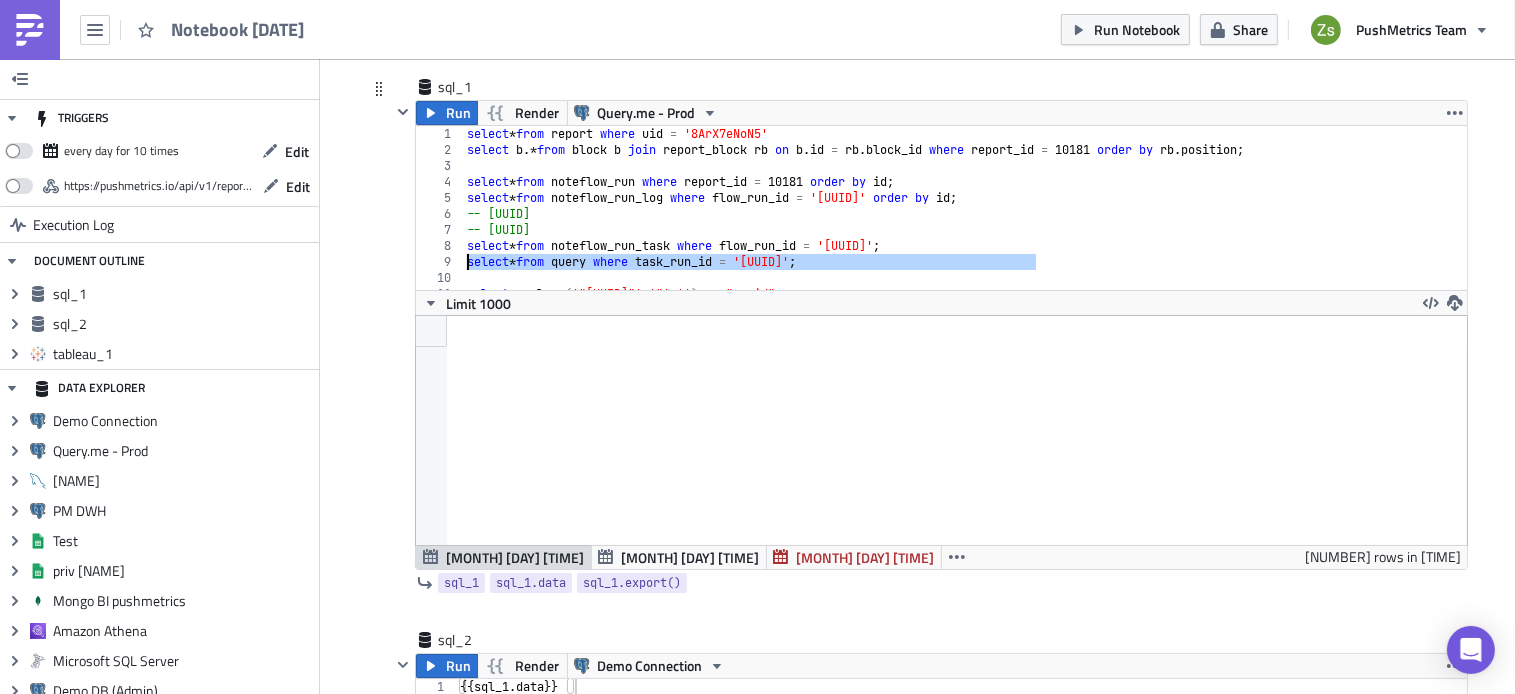 scroll, scrollTop: 99770, scrollLeft: 98949, axis: both 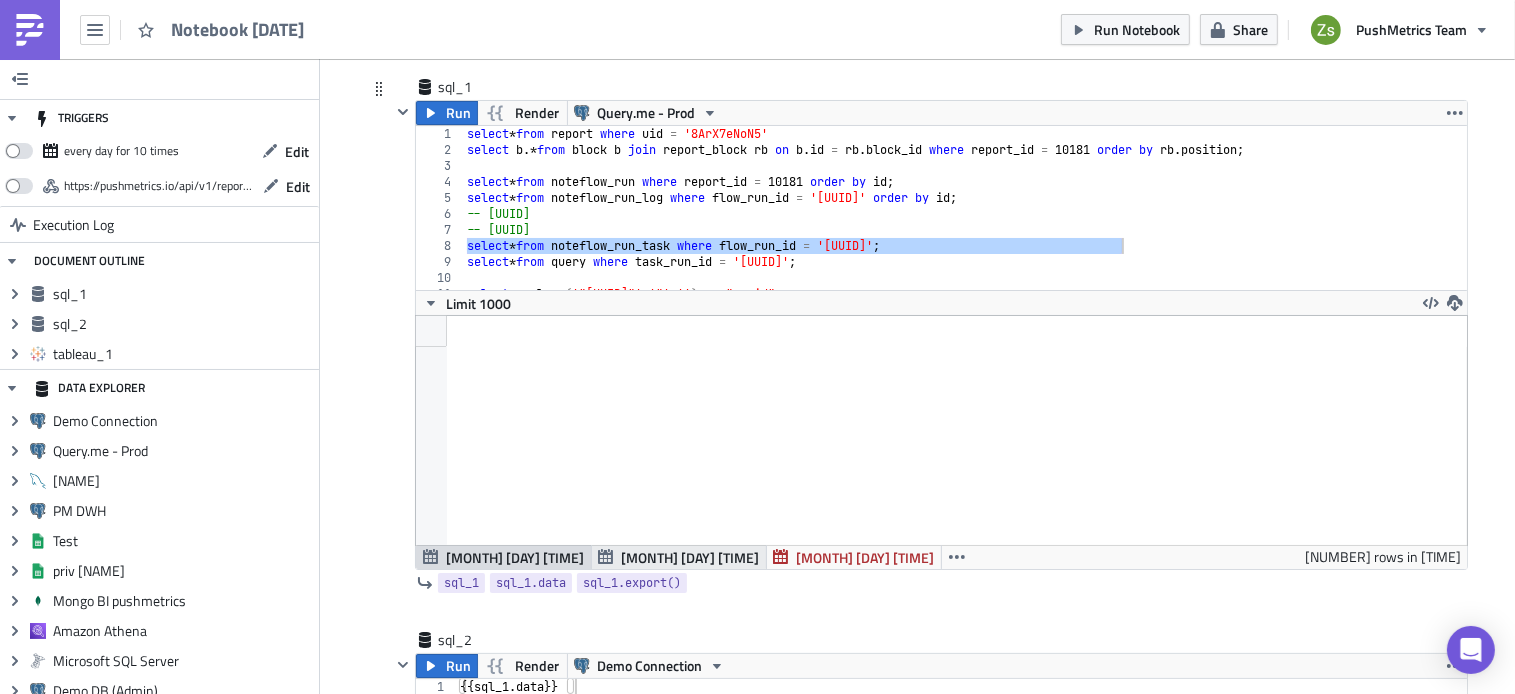 click on "[MONTH] [DAY] [TIME]" at bounding box center [690, 557] 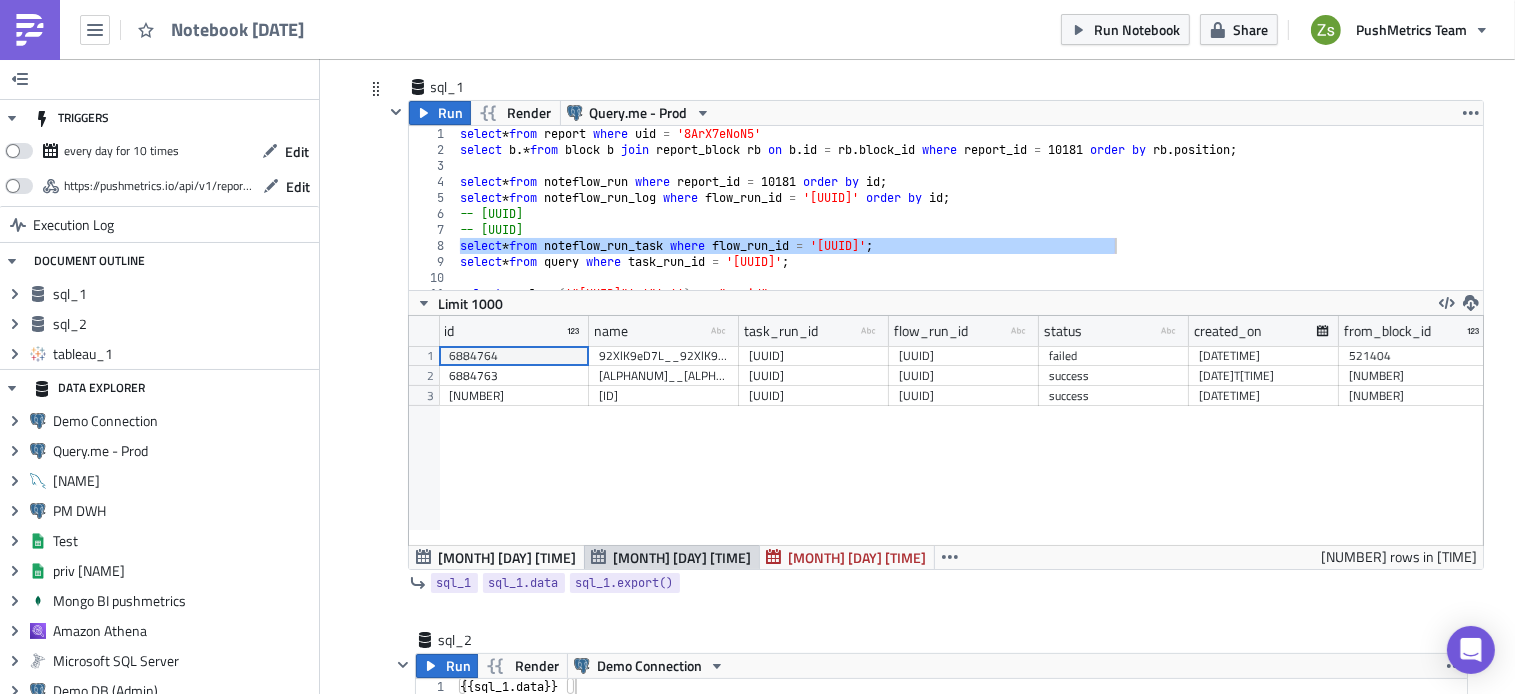scroll, scrollTop: 99770, scrollLeft: 98925, axis: both 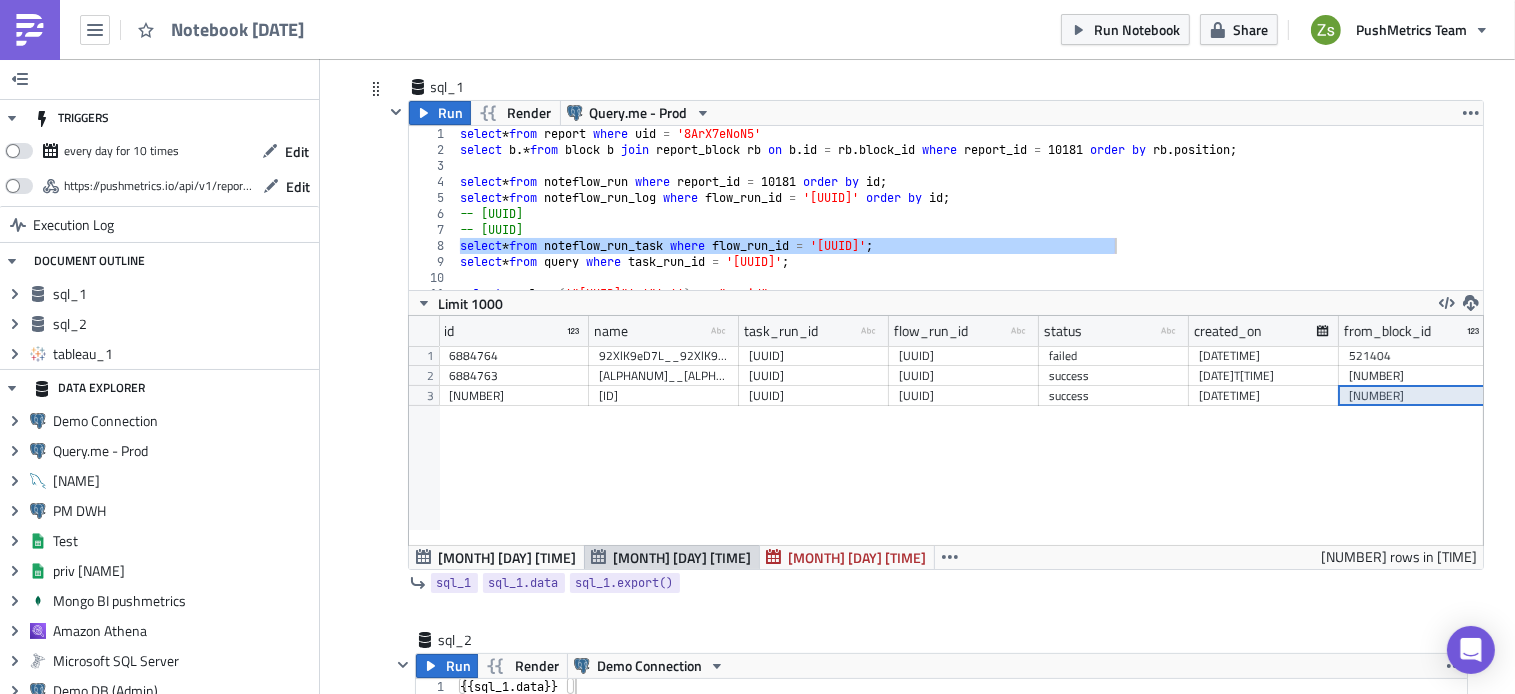 click on "[NUMBER]" at bounding box center [1414, 396] 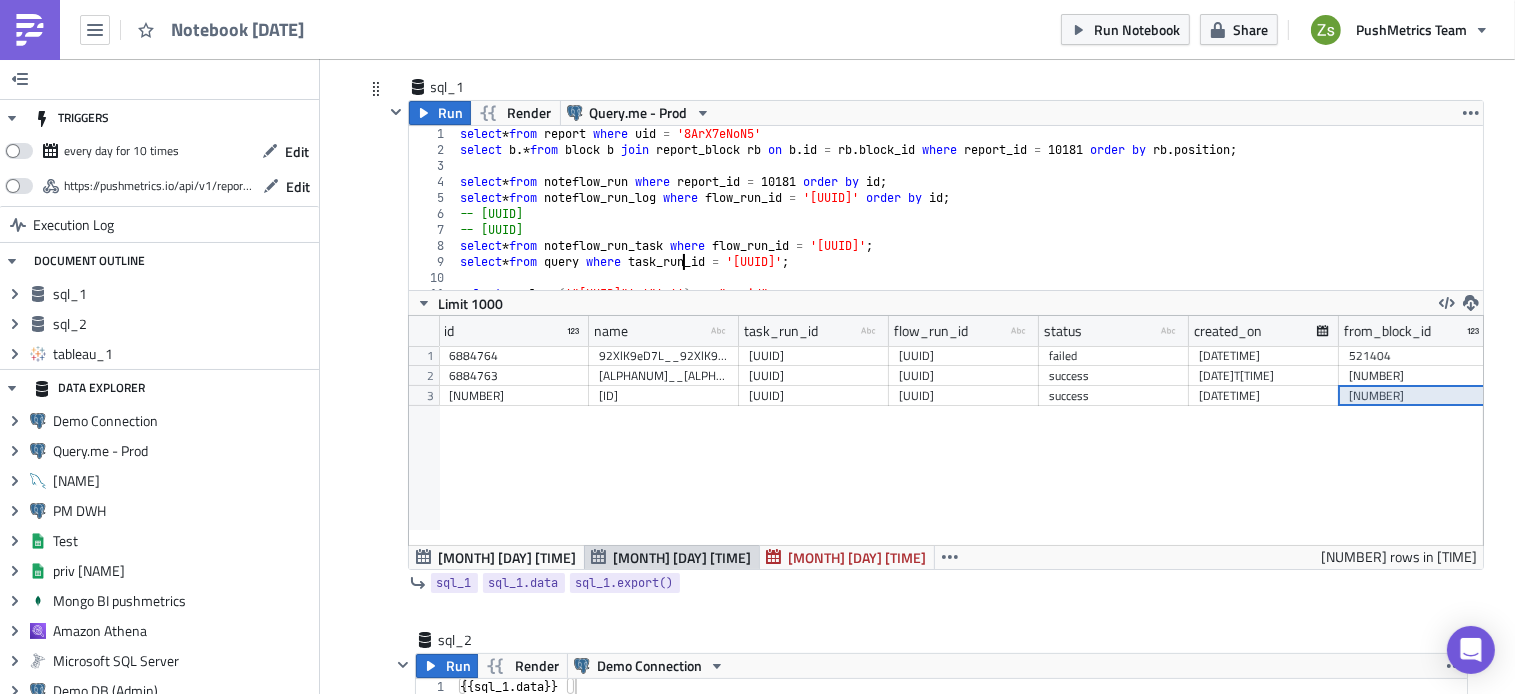 click on "select  *  from   report   where   uid   =   '[ALPHANUM]' select   b .*  from   block   b   join   report_block   rb   on   b . id   =   rb . block_id   where   report_id   =   [NUMBER]   order   by   rb . position ; select  *  from   noteflow_run   where   report_id   =   [NUMBER]   order   by   id ; select  *  from   noteflow_run_log   where   flow_run_id   =   '[UUID]'   order   by   id ; -- [UUID] -- [UUID] select  *  from   noteflow_run_task   where   flow_run_id   =   '[UUID]' ; select  *  from   query   where   task_run_id   =   '[UUID]' ; select   replace ( '"[UUID]"' ,  '"' ,  '' )   as   "_uuid" ;" at bounding box center [962, 224] 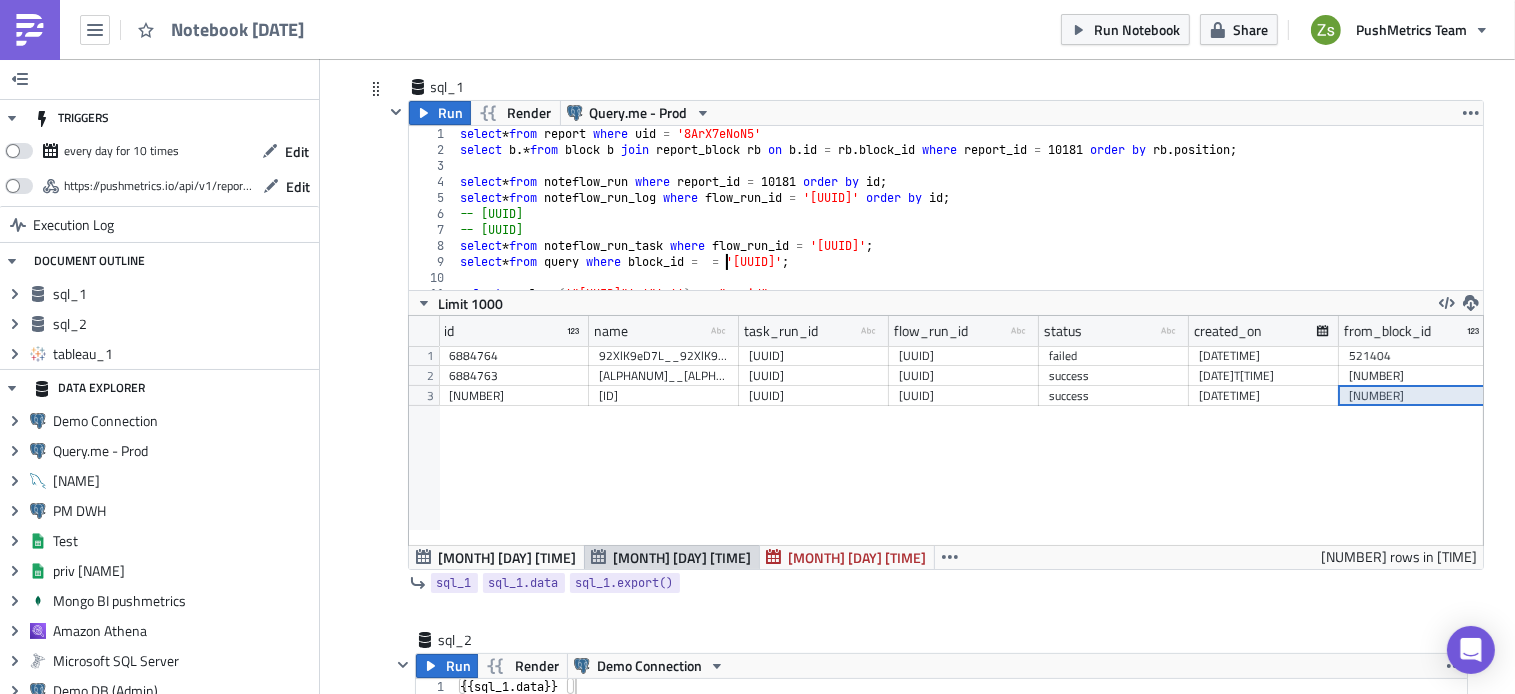 scroll, scrollTop: 0, scrollLeft: 21, axis: horizontal 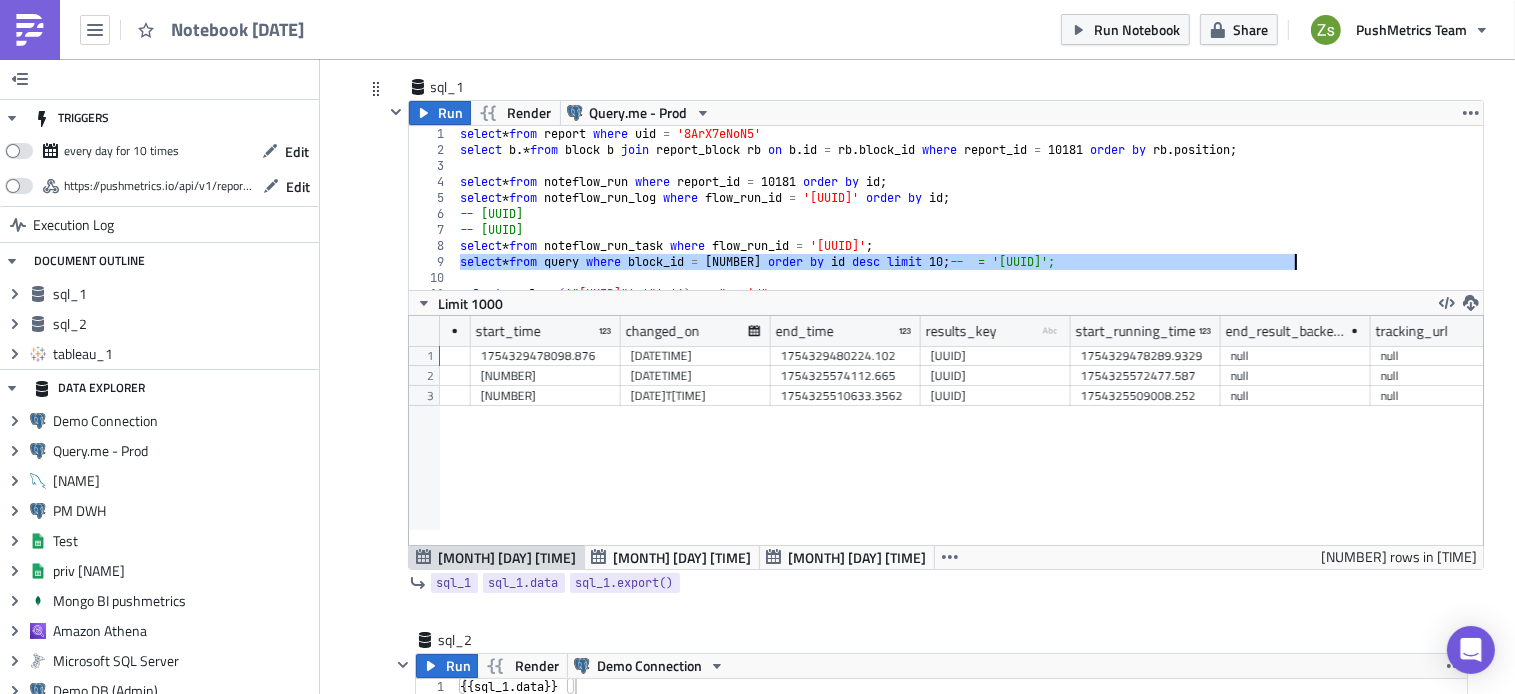 type on "select * from query where block_id = 521403 order by id desc limit 10; --  = '[UUID]';" 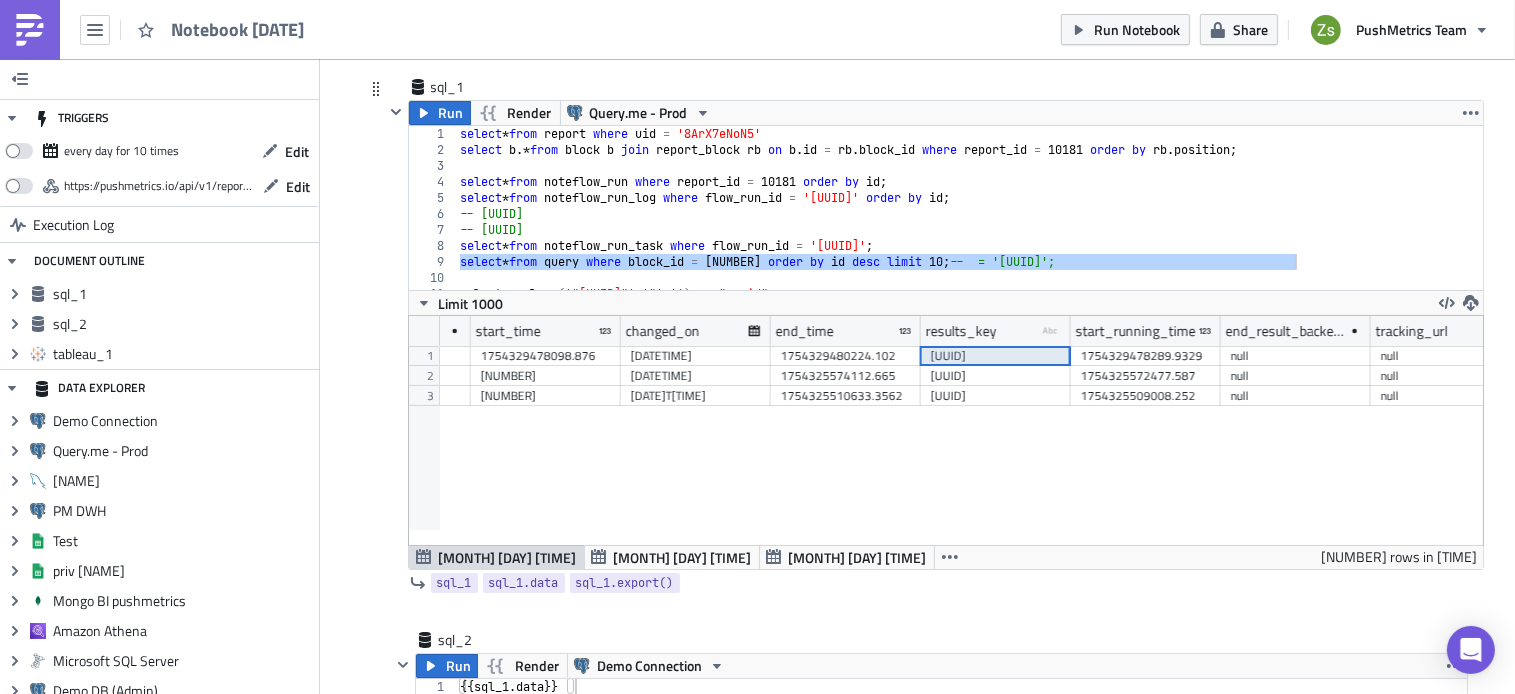 scroll, scrollTop: 0, scrollLeft: 1990, axis: horizontal 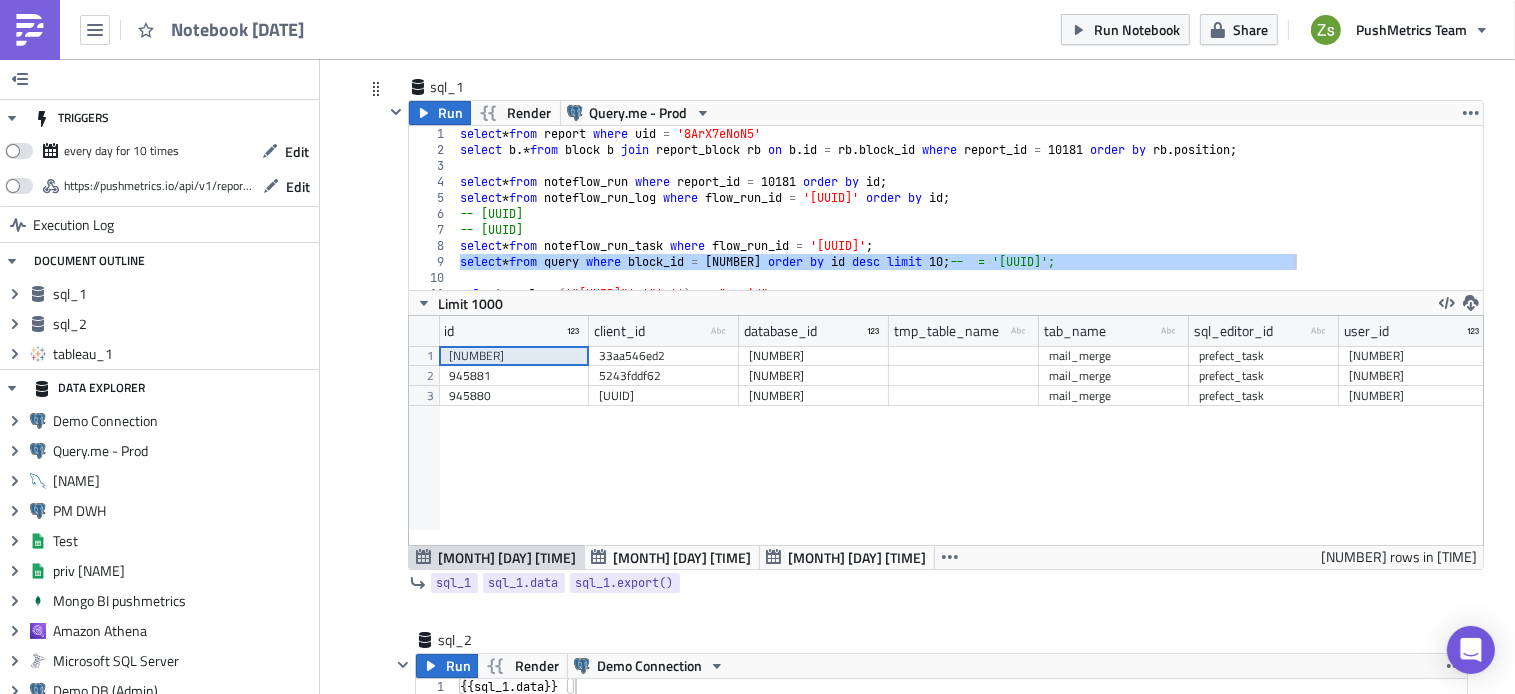 click on "[NUMBER]" at bounding box center [514, 356] 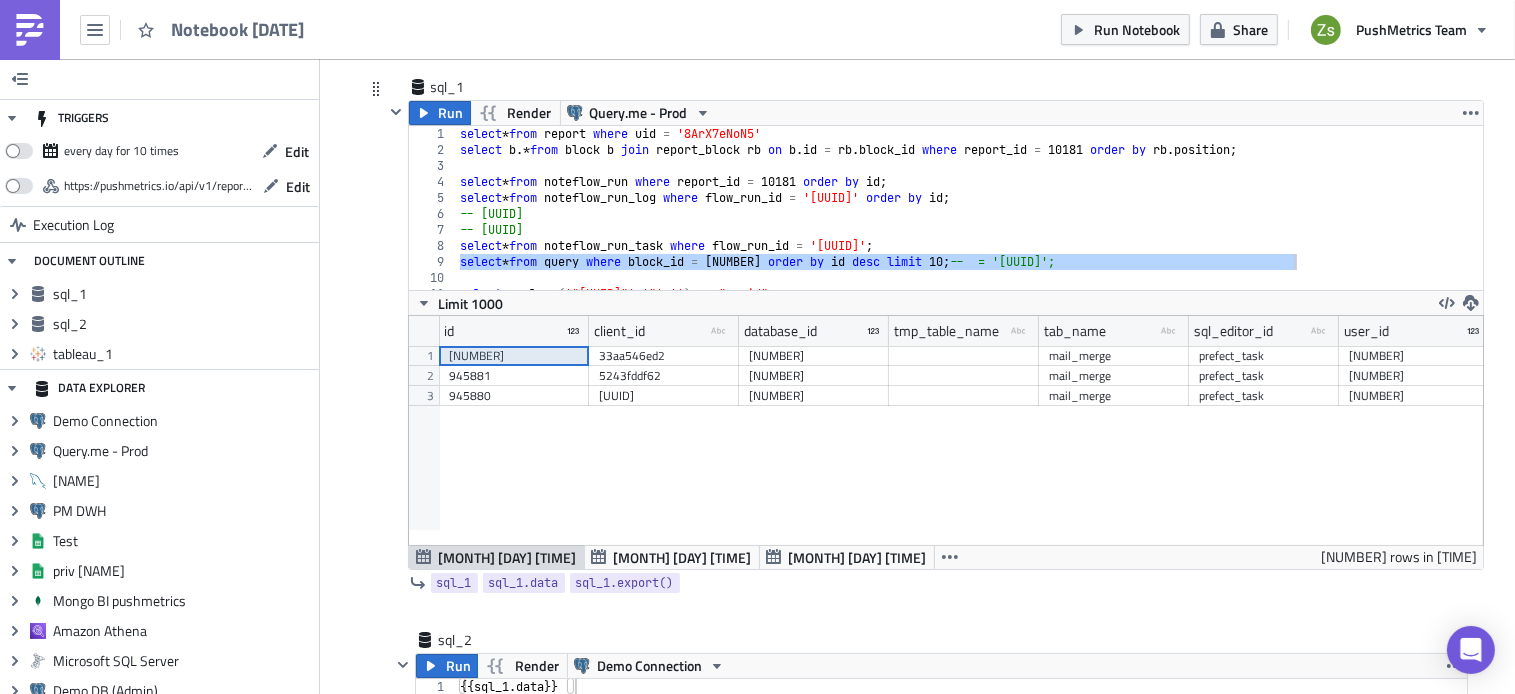 scroll, scrollTop: 0, scrollLeft: 531, axis: horizontal 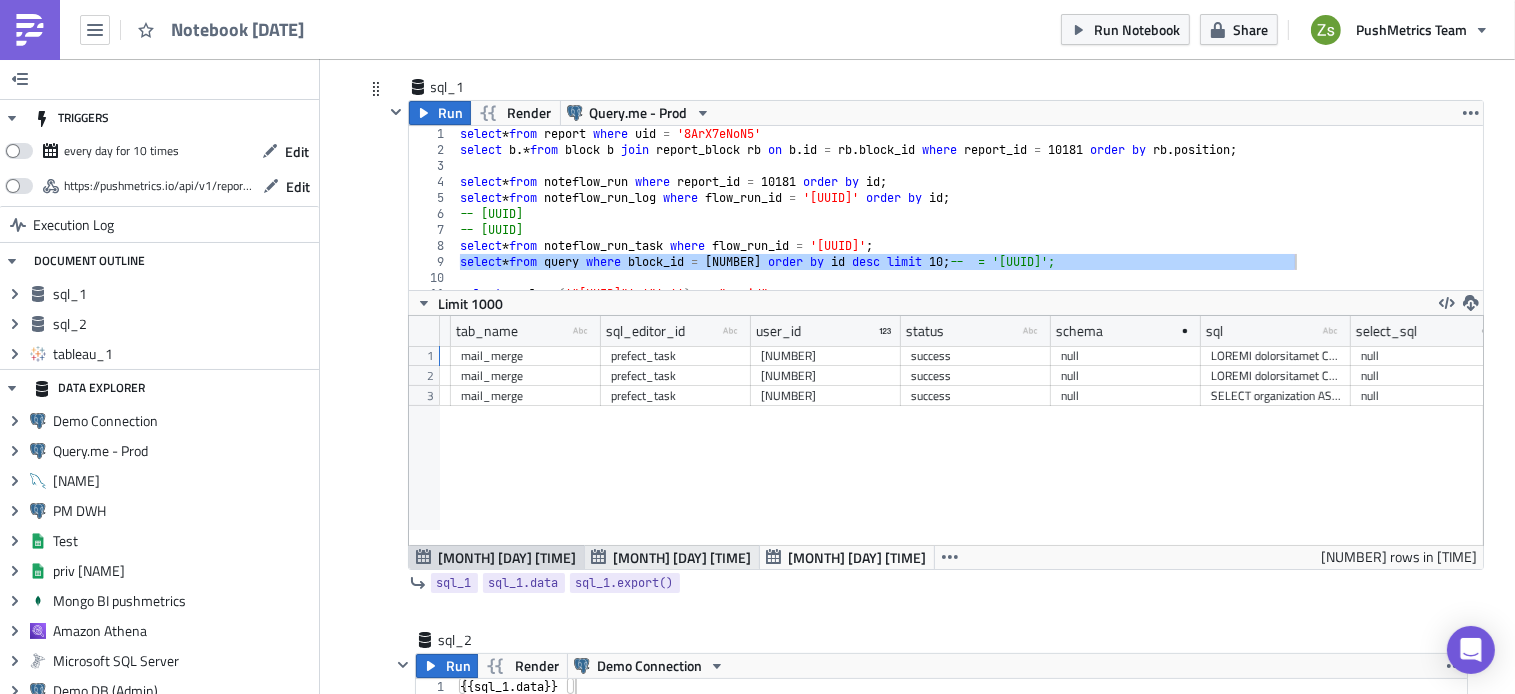 click on "[MONTH] [DAY] [TIME]" at bounding box center [683, 557] 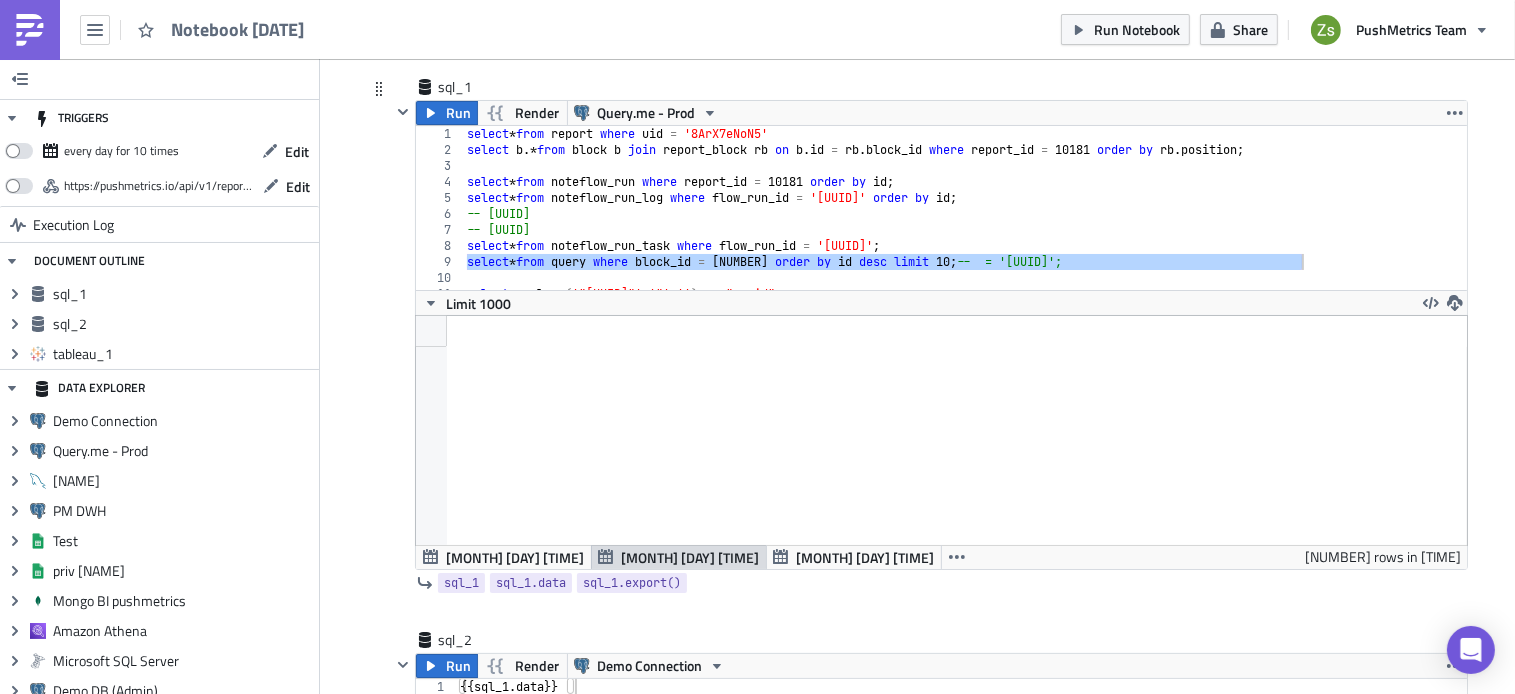scroll, scrollTop: 99770, scrollLeft: 98949, axis: both 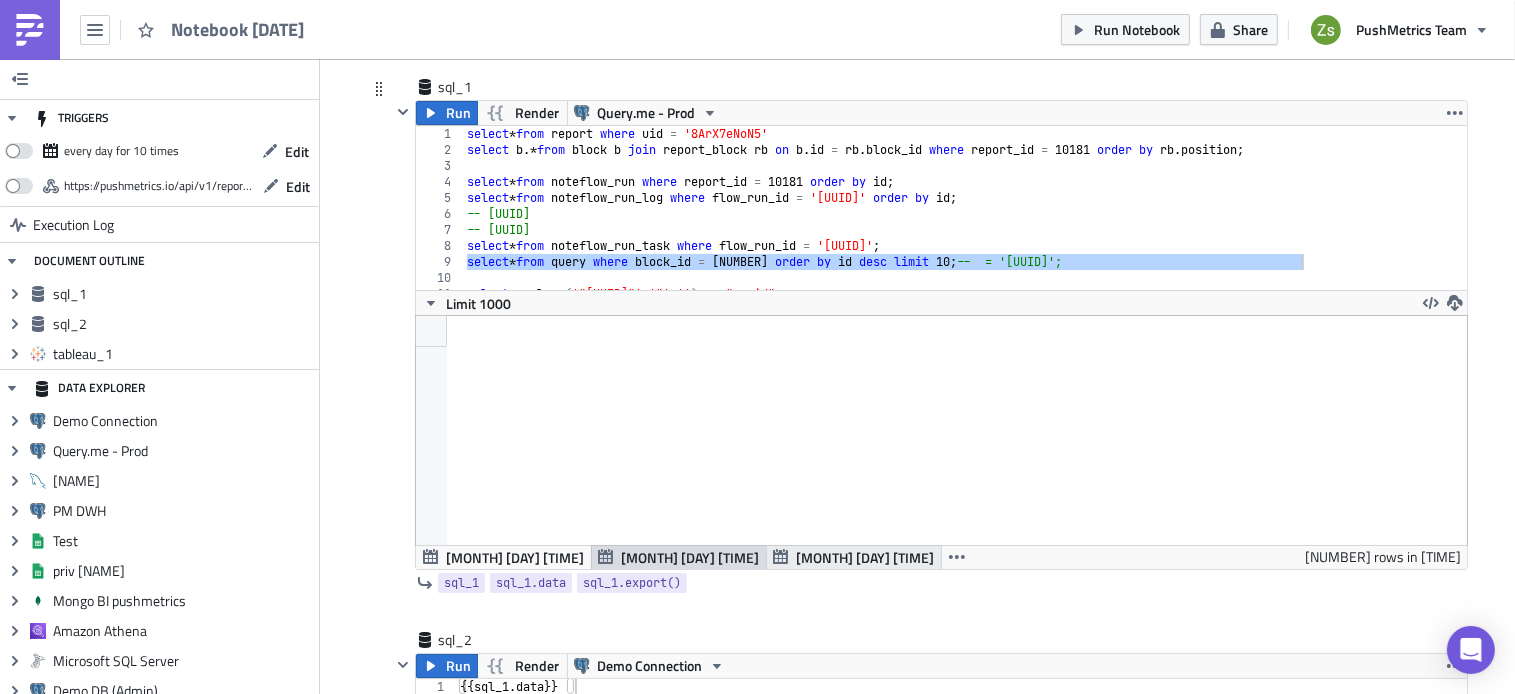 click on "[MONTH] [DAY] [TIME]" at bounding box center [865, 557] 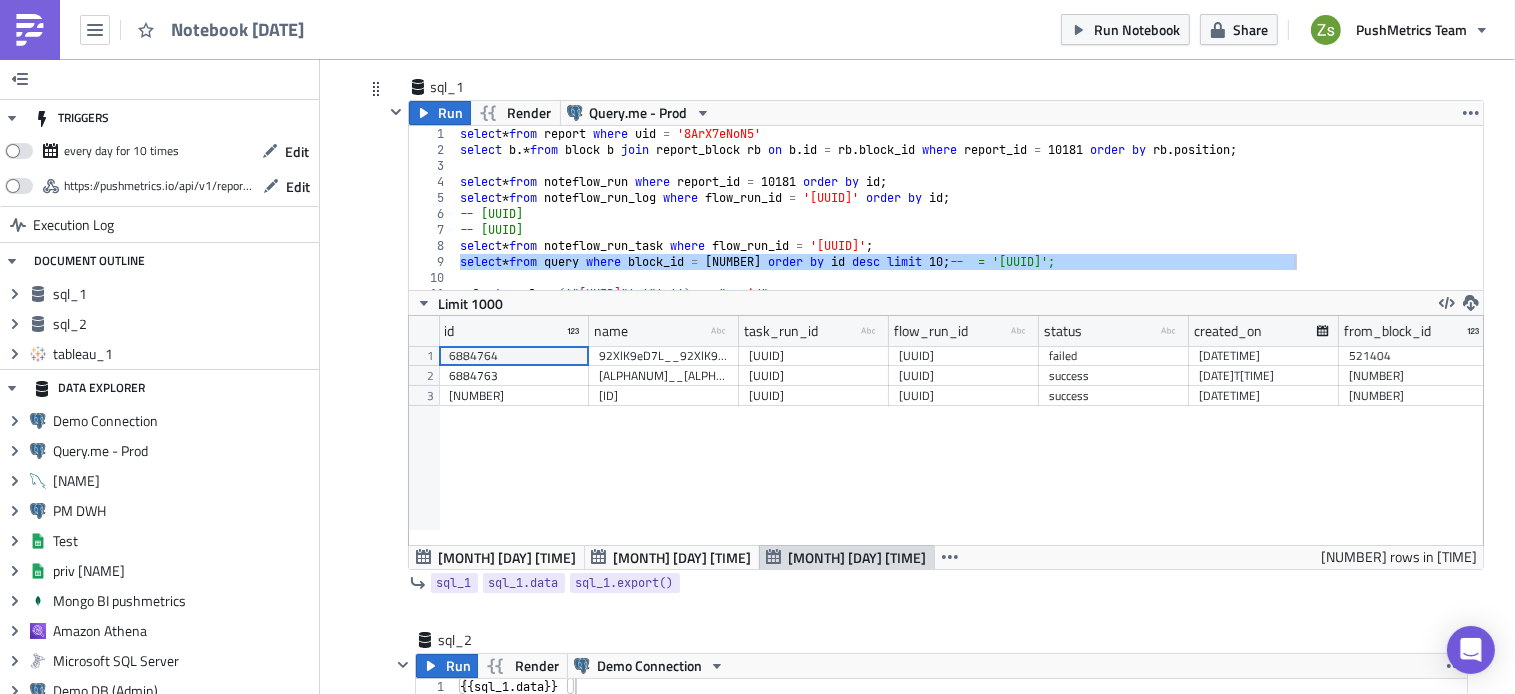 scroll, scrollTop: 99770, scrollLeft: 98925, axis: both 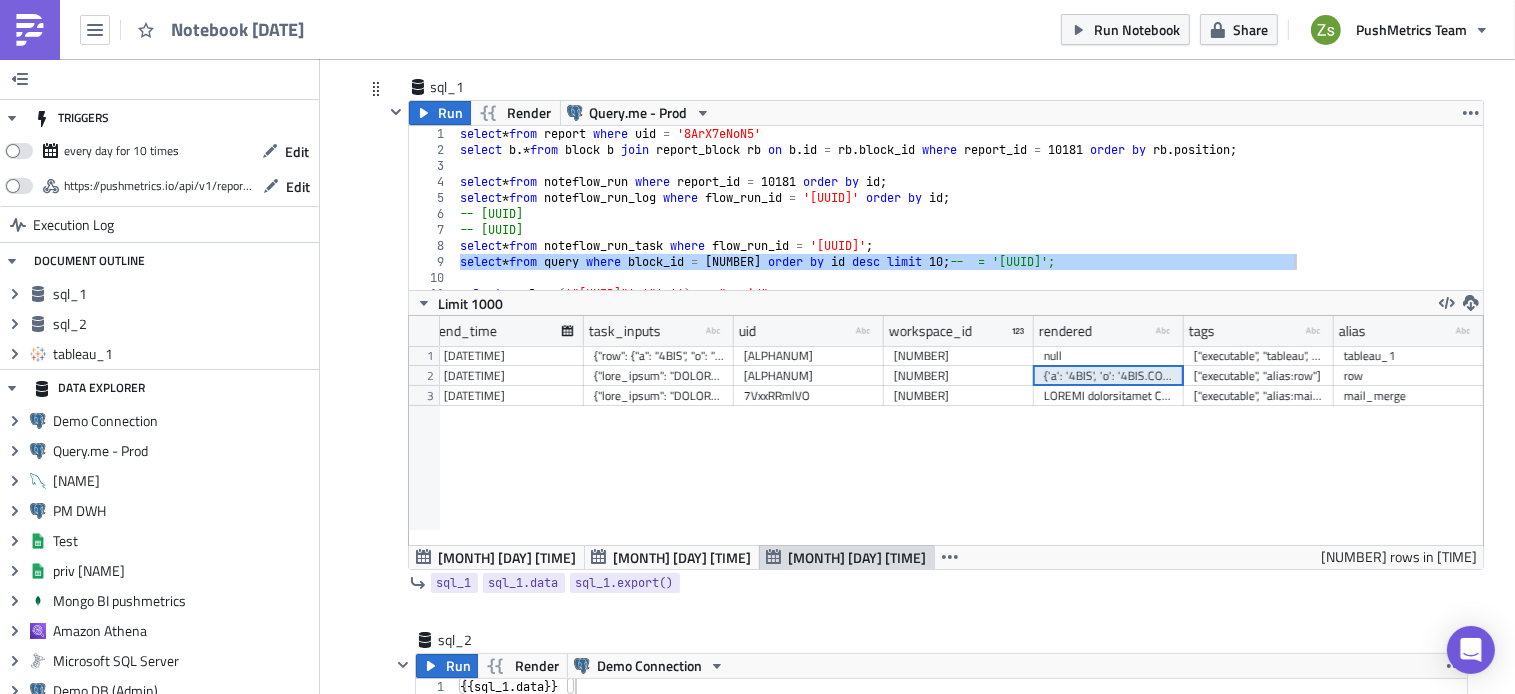 click on "{'a': '4BIS', 'o': '4BIS.COM, Inc.', 'recipient_email': 'james@[DOMAIN].com', 's': '4bis_sensor', 'sensor_uuid': '"0000316c-f4f1-2b20-0dbf-c83e35f35924"'}" at bounding box center (1109, 376) 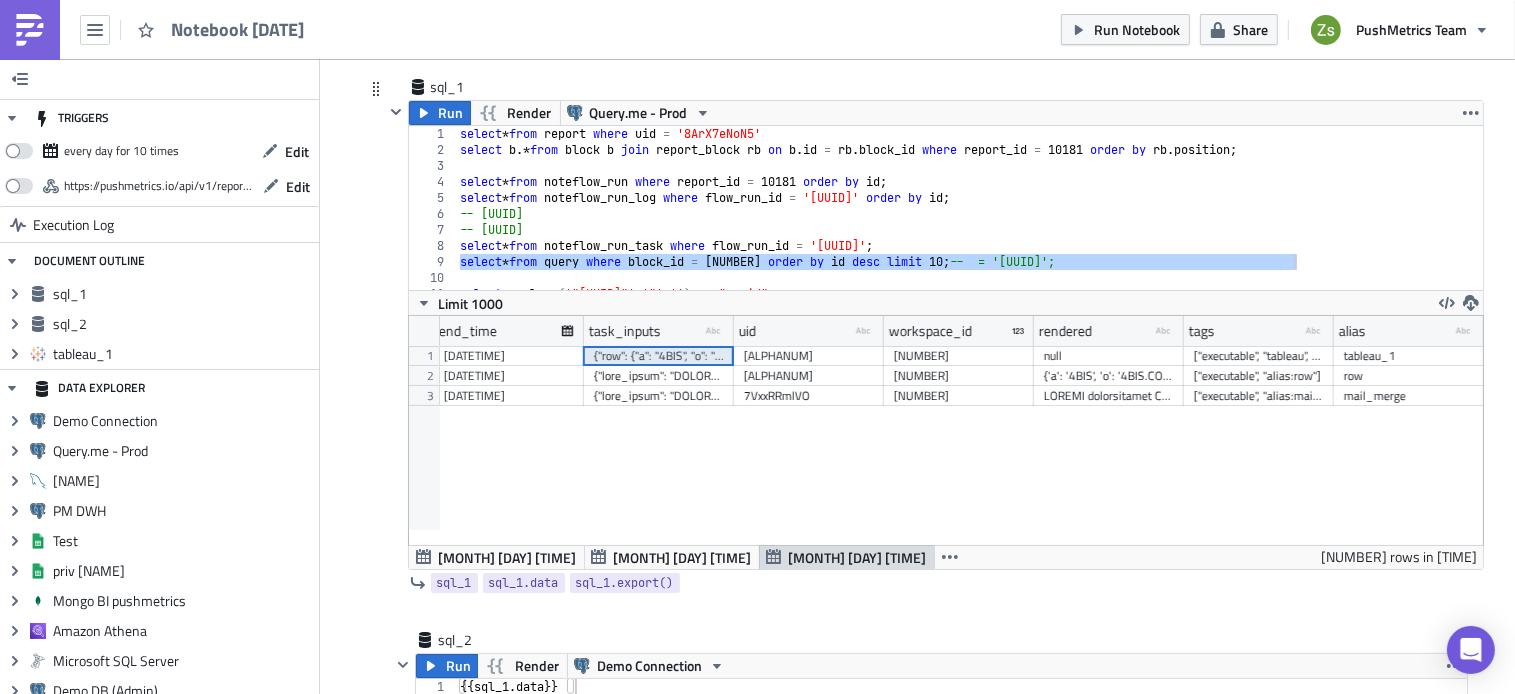 click on "{"row": {"a": "4BIS", "o": "4BIS.COM, Inc.", "recipient_email": "james@4bis.com", "s": "4bis_sensor", "sensor_uuid": "\"0000316c-f4f1-2b20-0dbf-c83e35f35924\""}}" at bounding box center [659, 356] 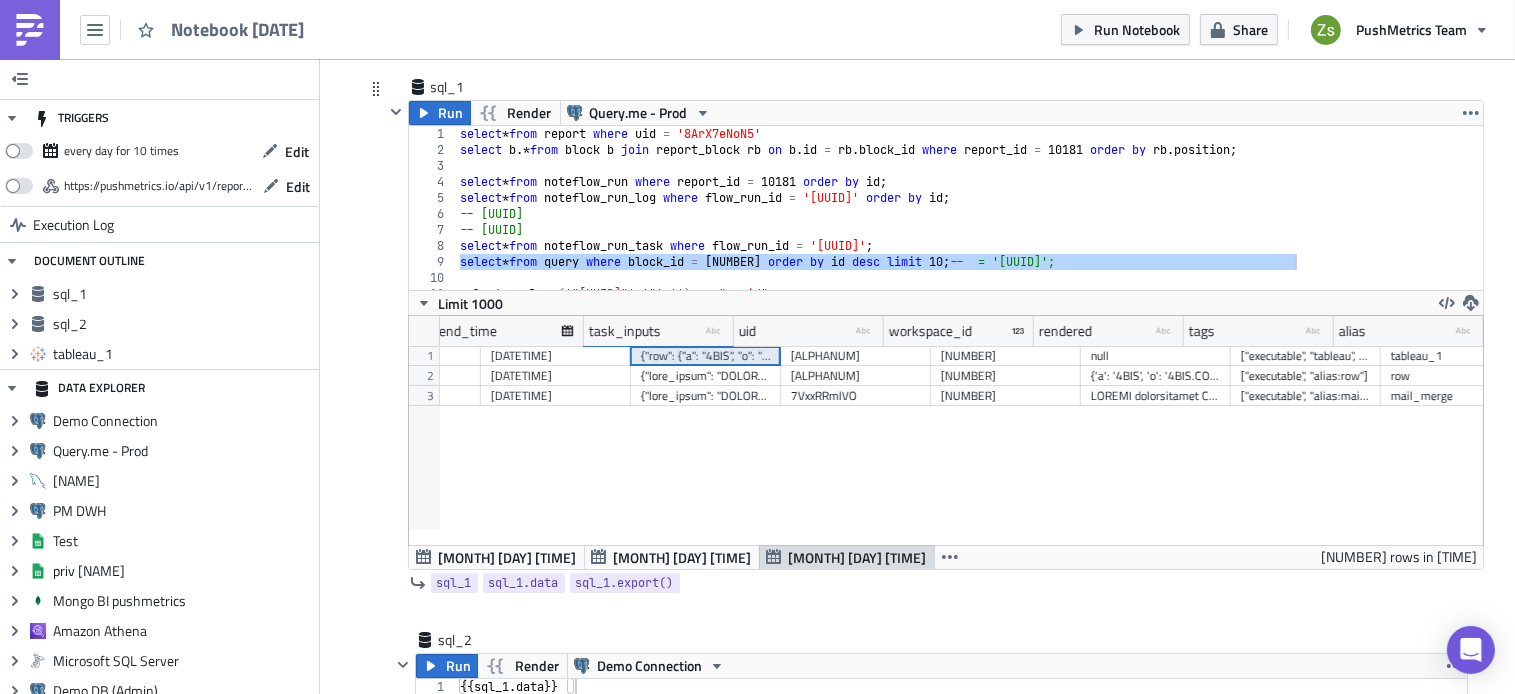 scroll, scrollTop: 0, scrollLeft: 1561, axis: horizontal 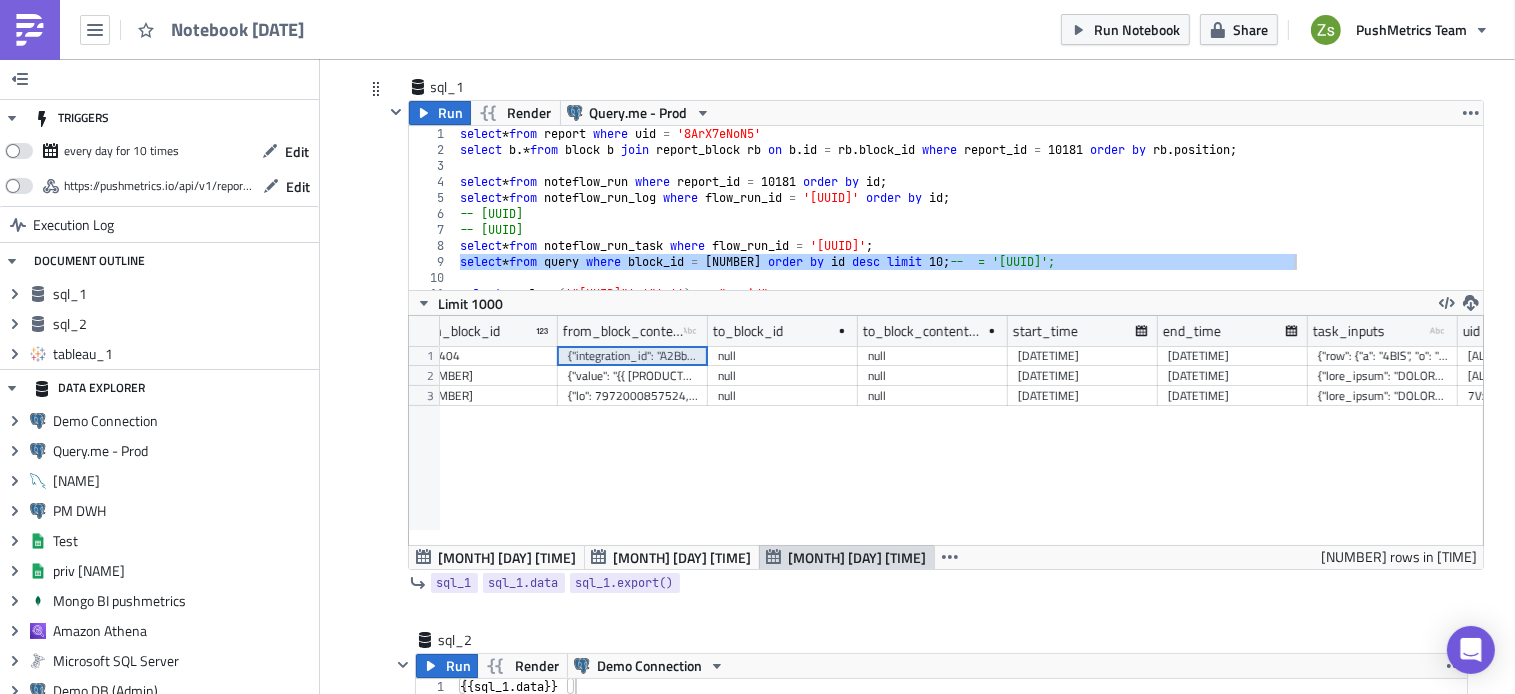 click on "{"integration_id": "A2BbZ8QDjp", "workbook_id": "[UUID]", "view_id": "[UUID]", "custom_view_id": "", "action": "view_pdf", "export_options": "", "id": [NUMBER], "workbook_name": "NEW MASTER TEMPLATE - DO NOT EDIT!!", "view_name": "Executive Report (Sensor)", "custom_view_name": "", "filters": "{{ row.sensor_uuid }}", "uid": "[ALPHANUM]", "type": "tableau", "block_id": [NUMBER], "name": "tableau_[NUMBER]", "verbose_name": "tableau_[NUMBER]", "recipient_destinations": [], "position": [NUMBER]}" at bounding box center (633, 356) 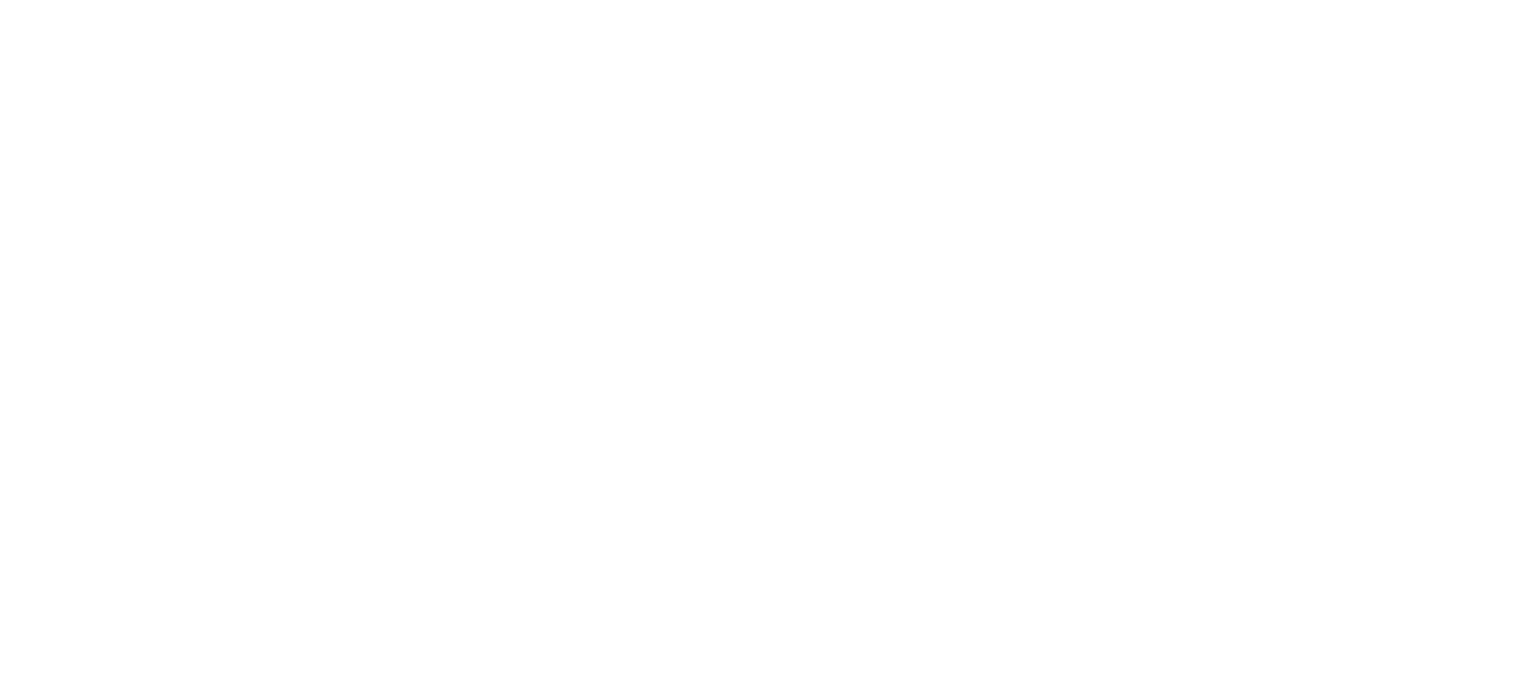scroll, scrollTop: 0, scrollLeft: 0, axis: both 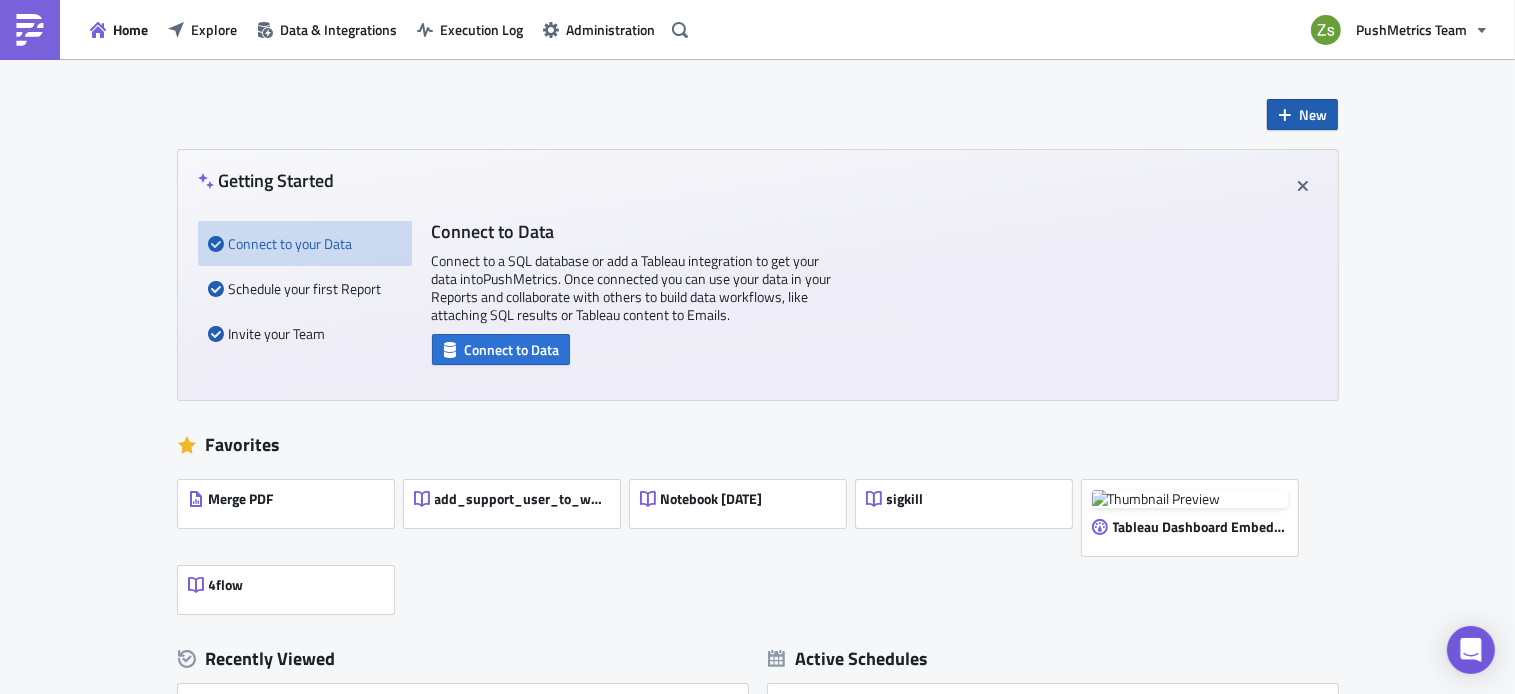 click on "New" at bounding box center [1314, 114] 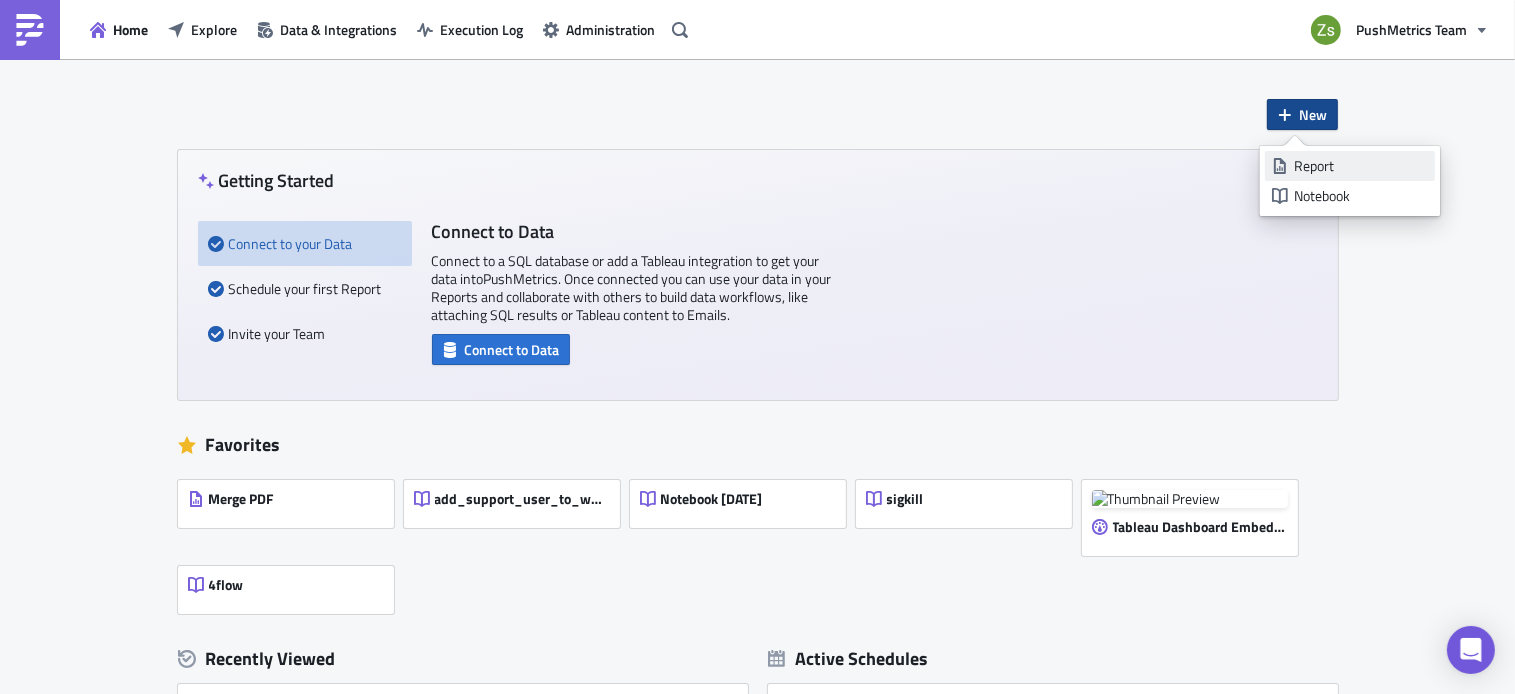 click on "Report" at bounding box center [1361, 166] 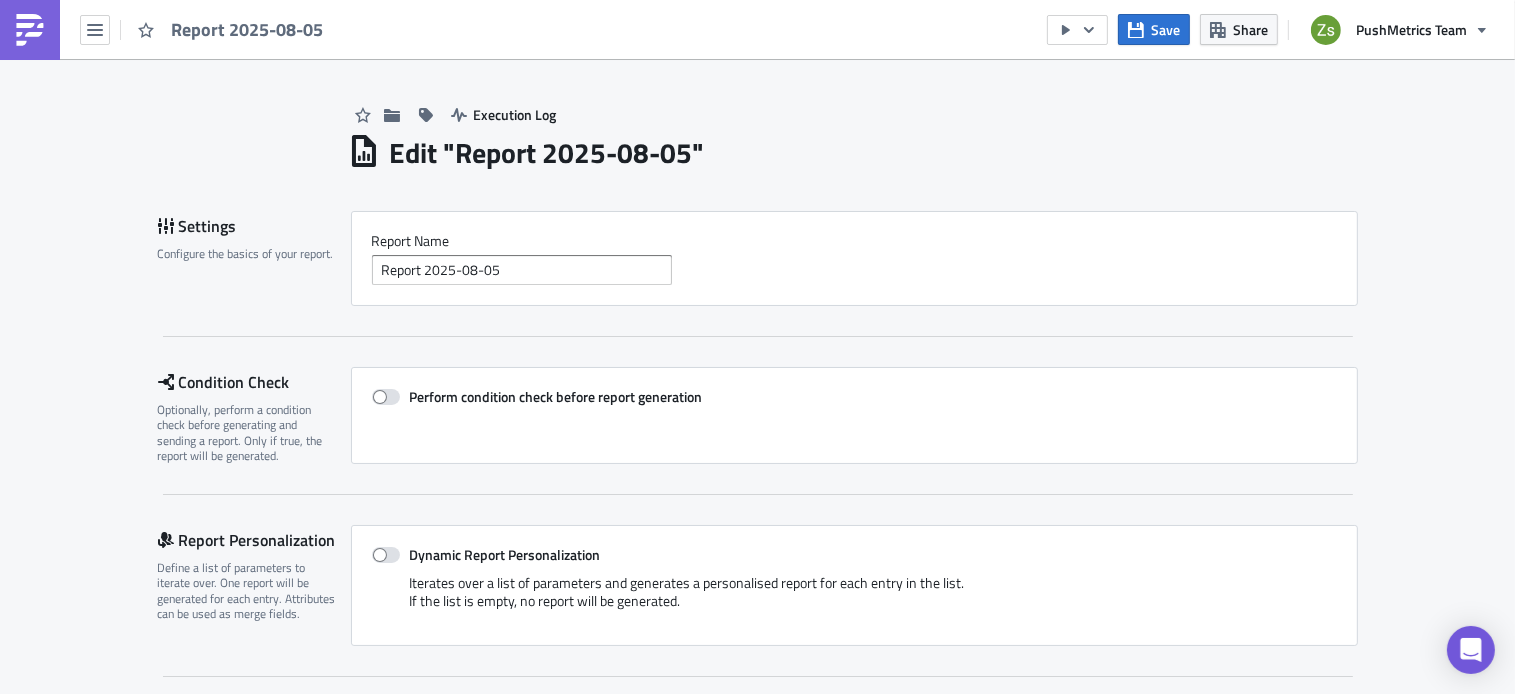 scroll, scrollTop: 124, scrollLeft: 0, axis: vertical 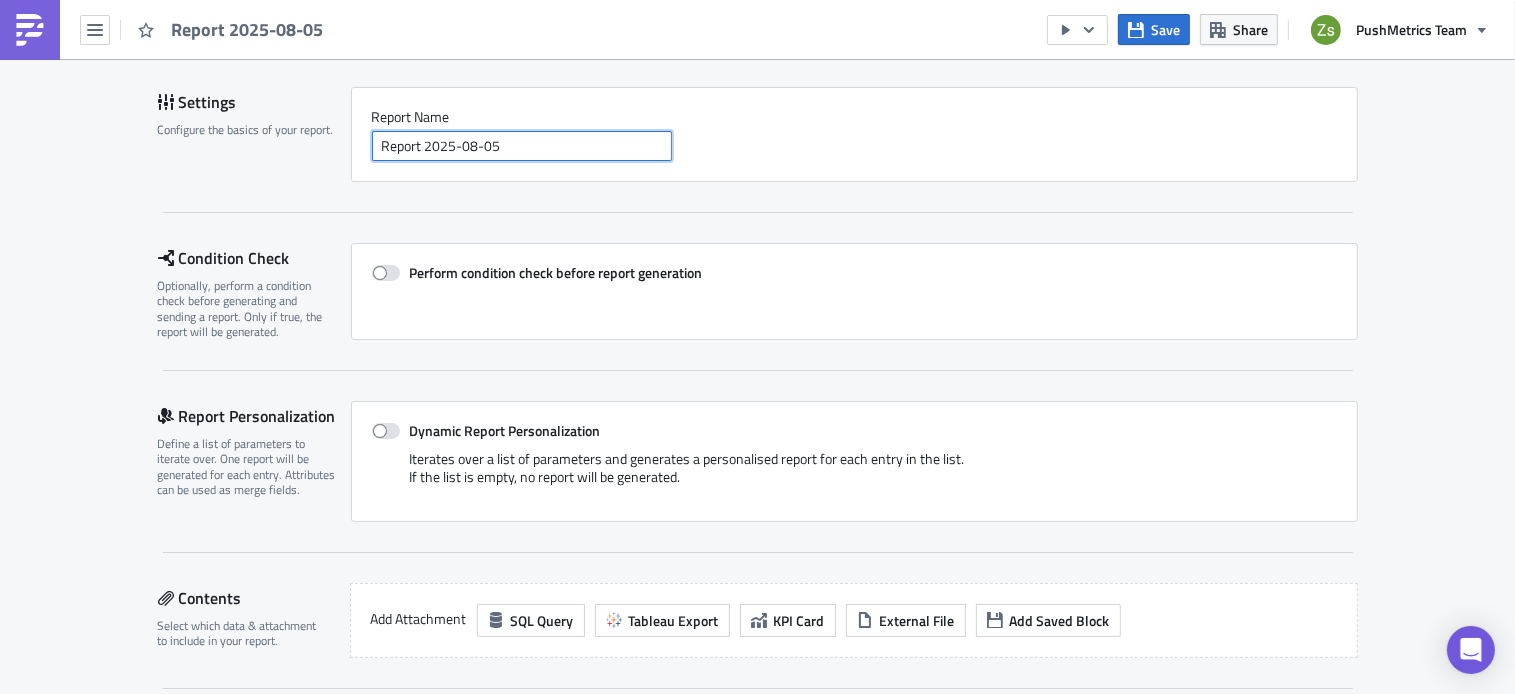 click on "Report 2025-08-05" at bounding box center [522, 146] 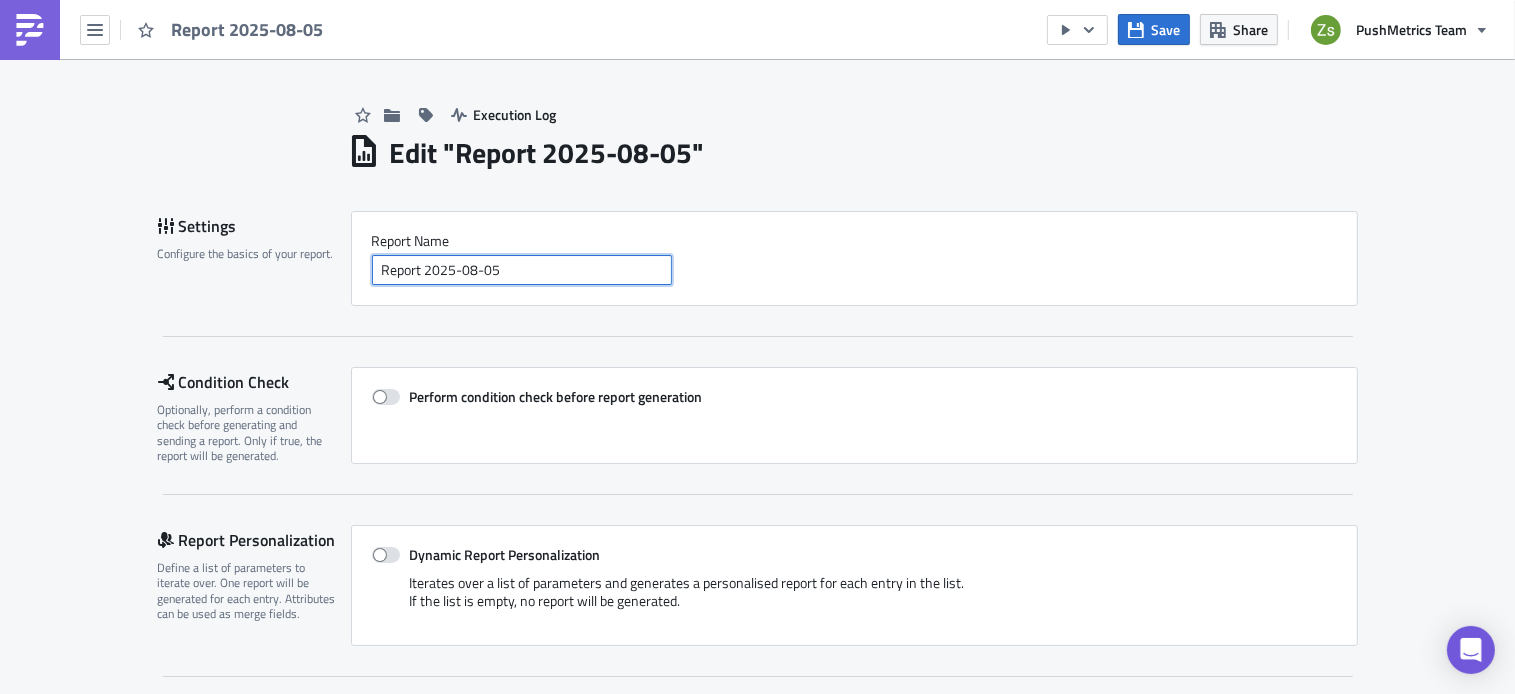 scroll, scrollTop: 128, scrollLeft: 0, axis: vertical 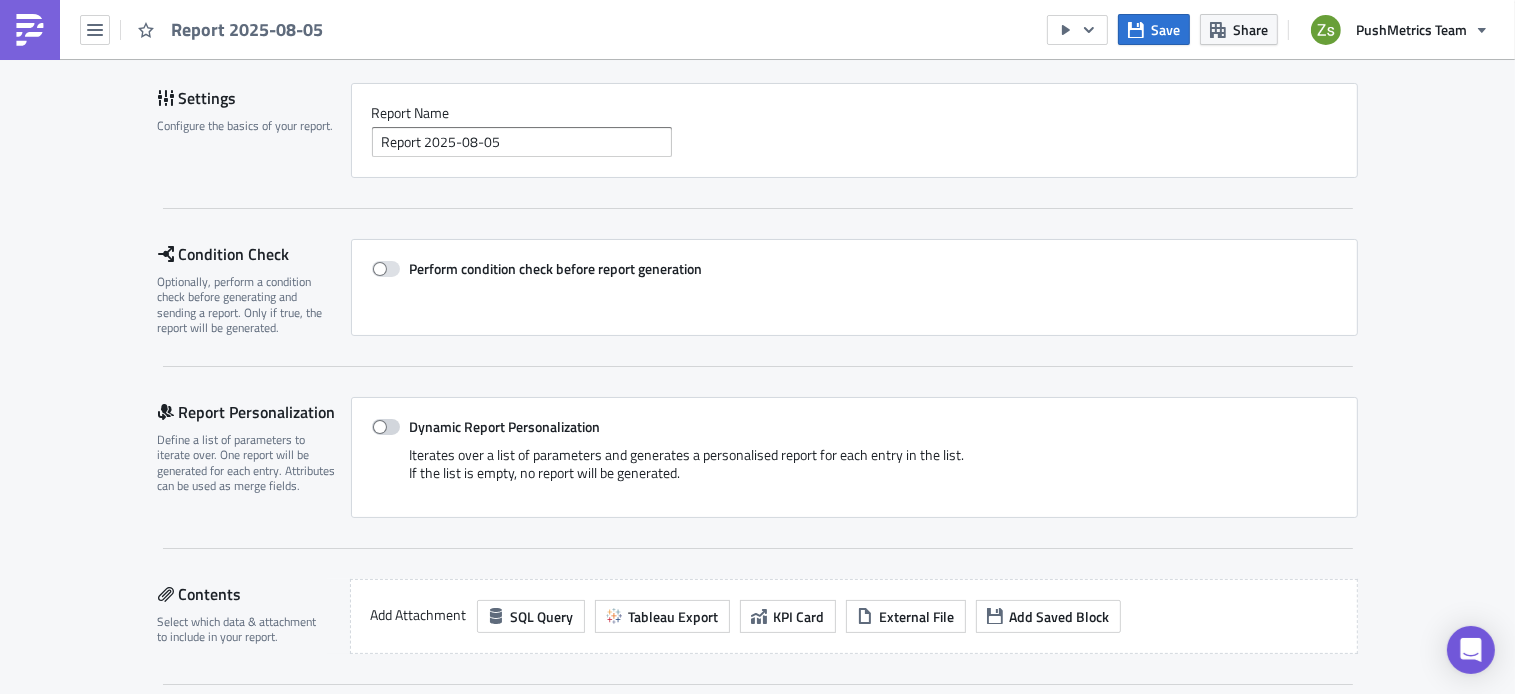 click at bounding box center [386, 427] 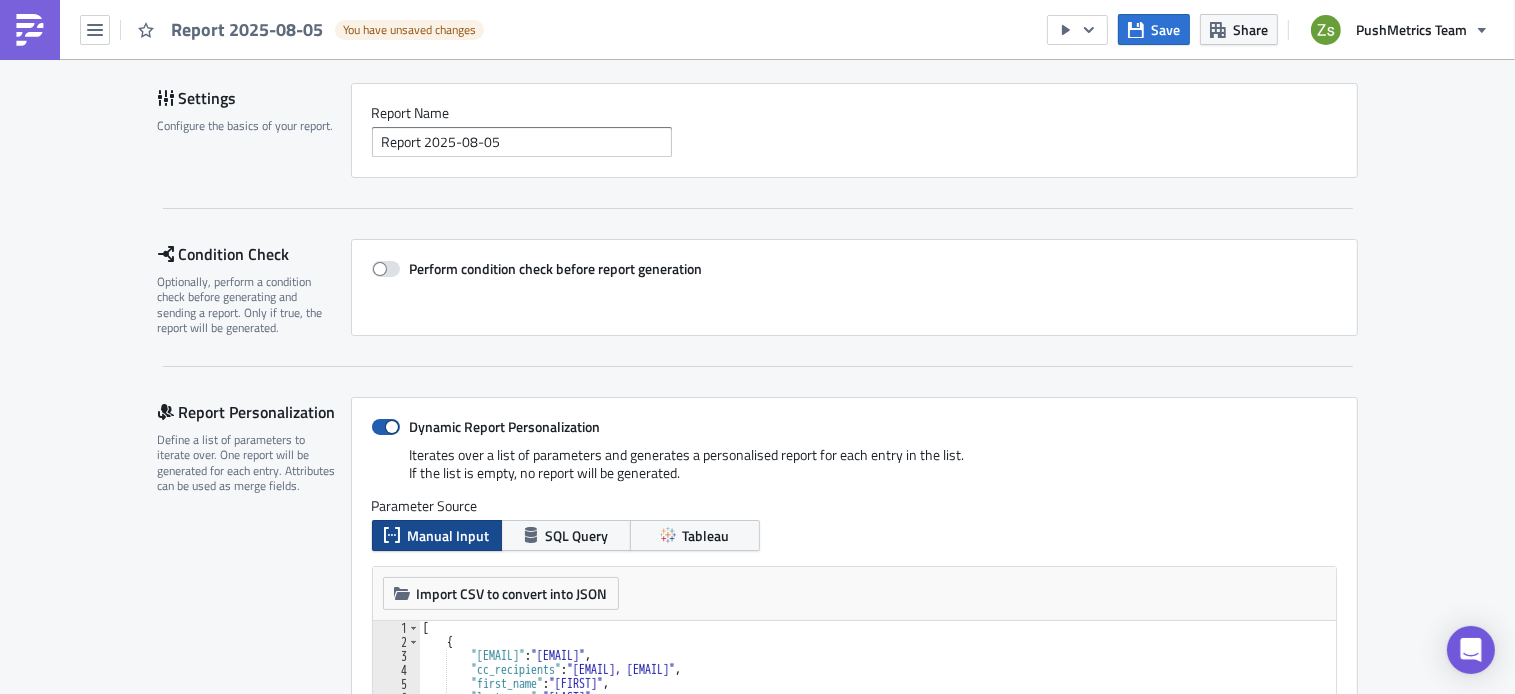 scroll, scrollTop: 390, scrollLeft: 0, axis: vertical 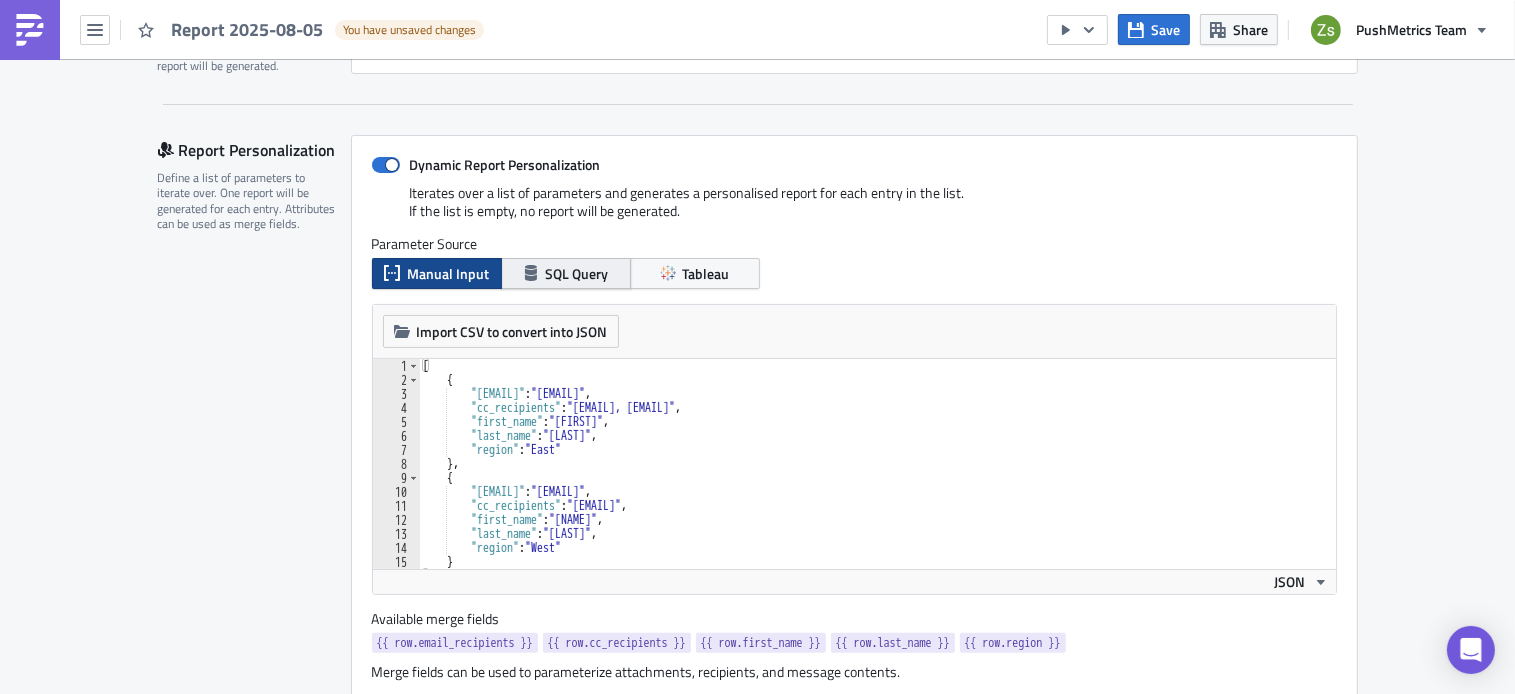 click on "SQL Query" at bounding box center [577, 273] 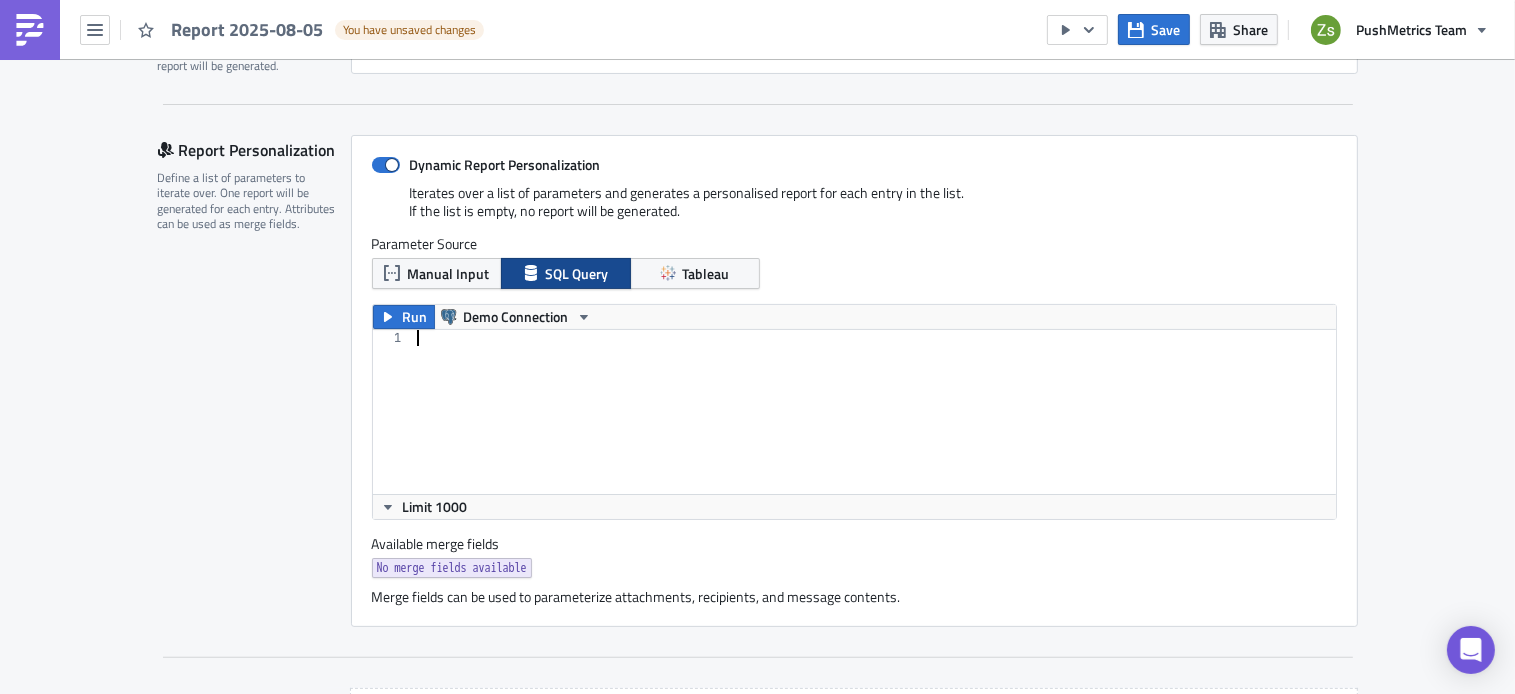 click at bounding box center (875, 428) 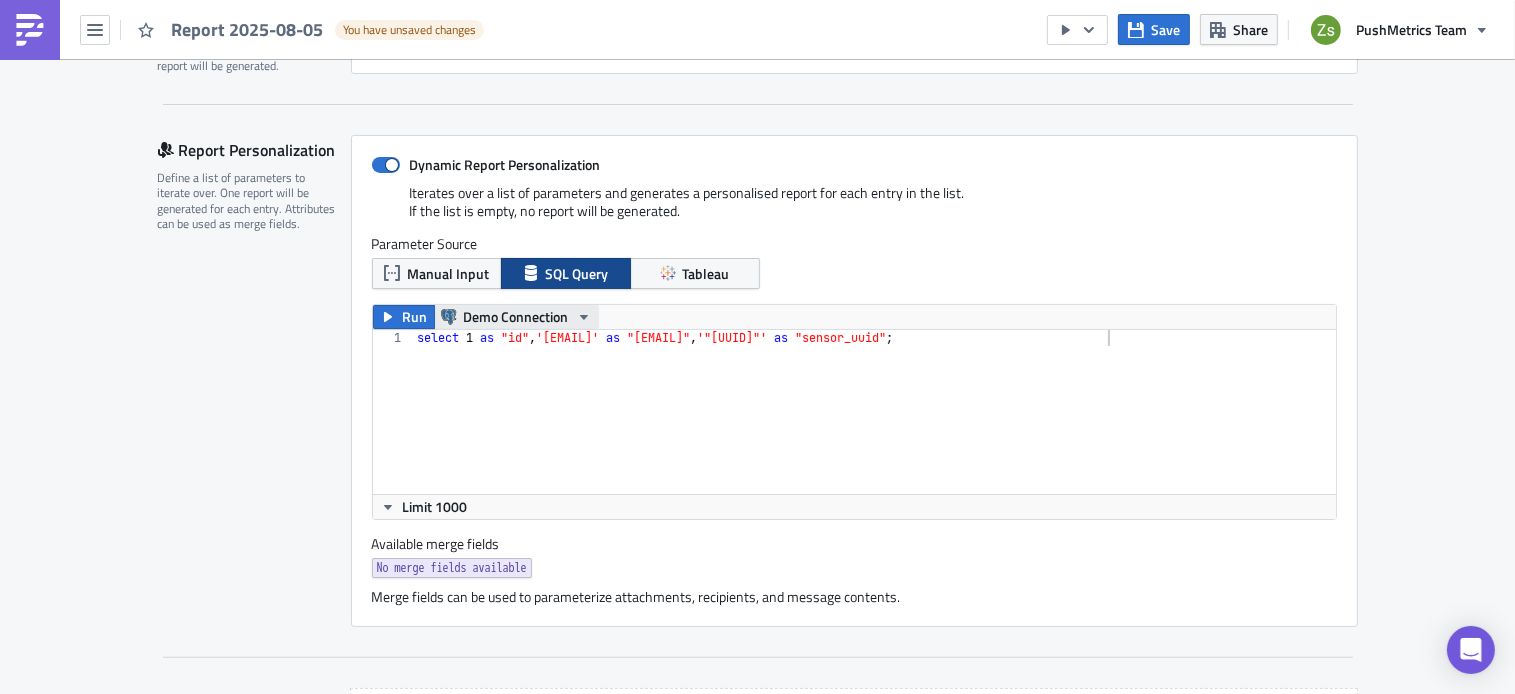 click on "Demo Connection" at bounding box center [516, 317] 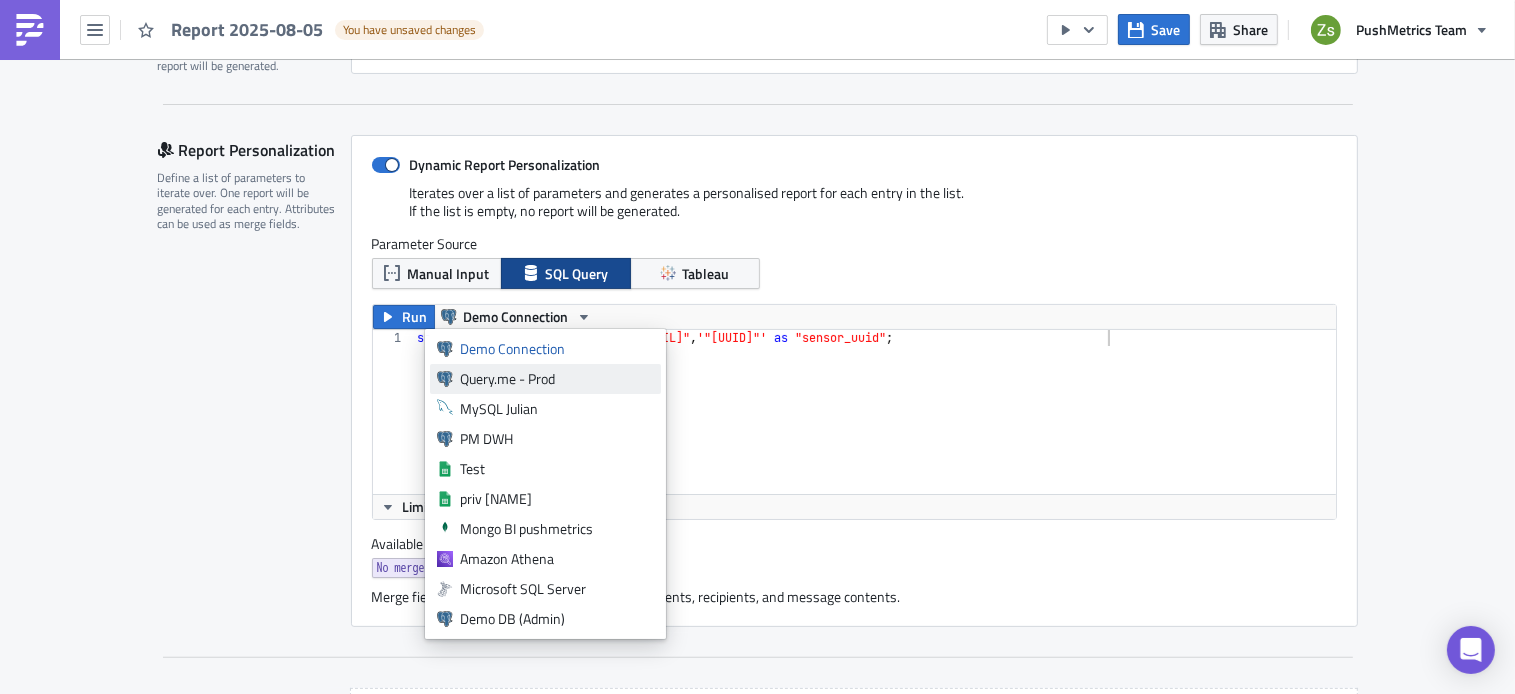 click on "Query.me - Prod" at bounding box center [557, 379] 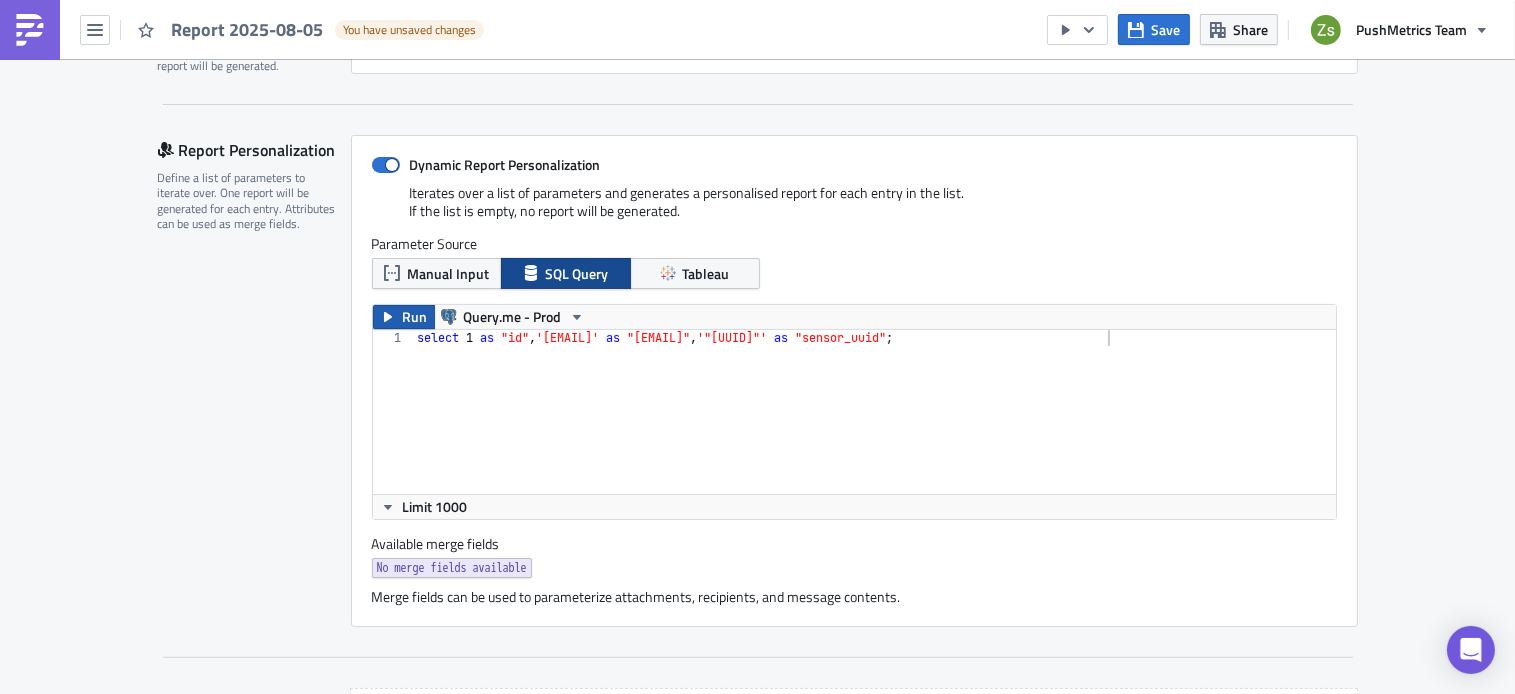 click on "Run" at bounding box center (415, 317) 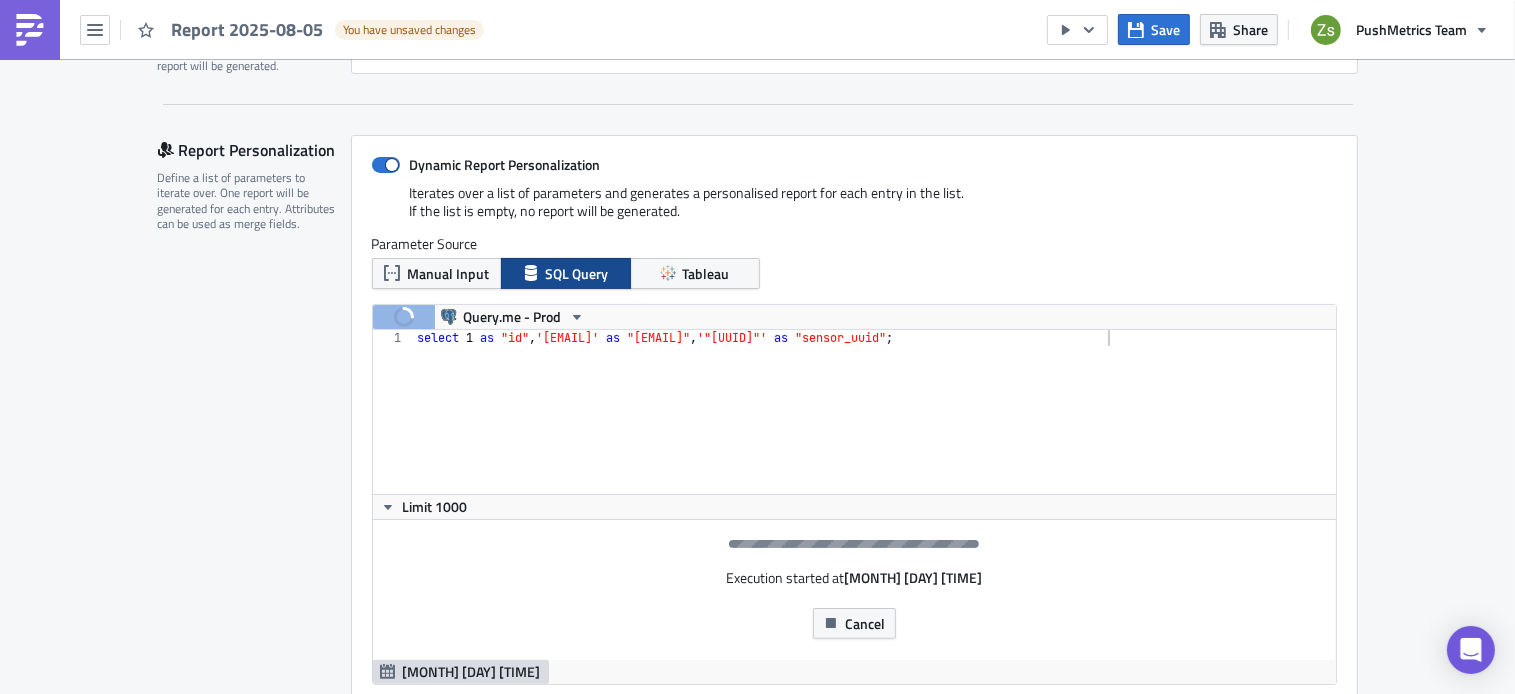 scroll, scrollTop: 450, scrollLeft: 0, axis: vertical 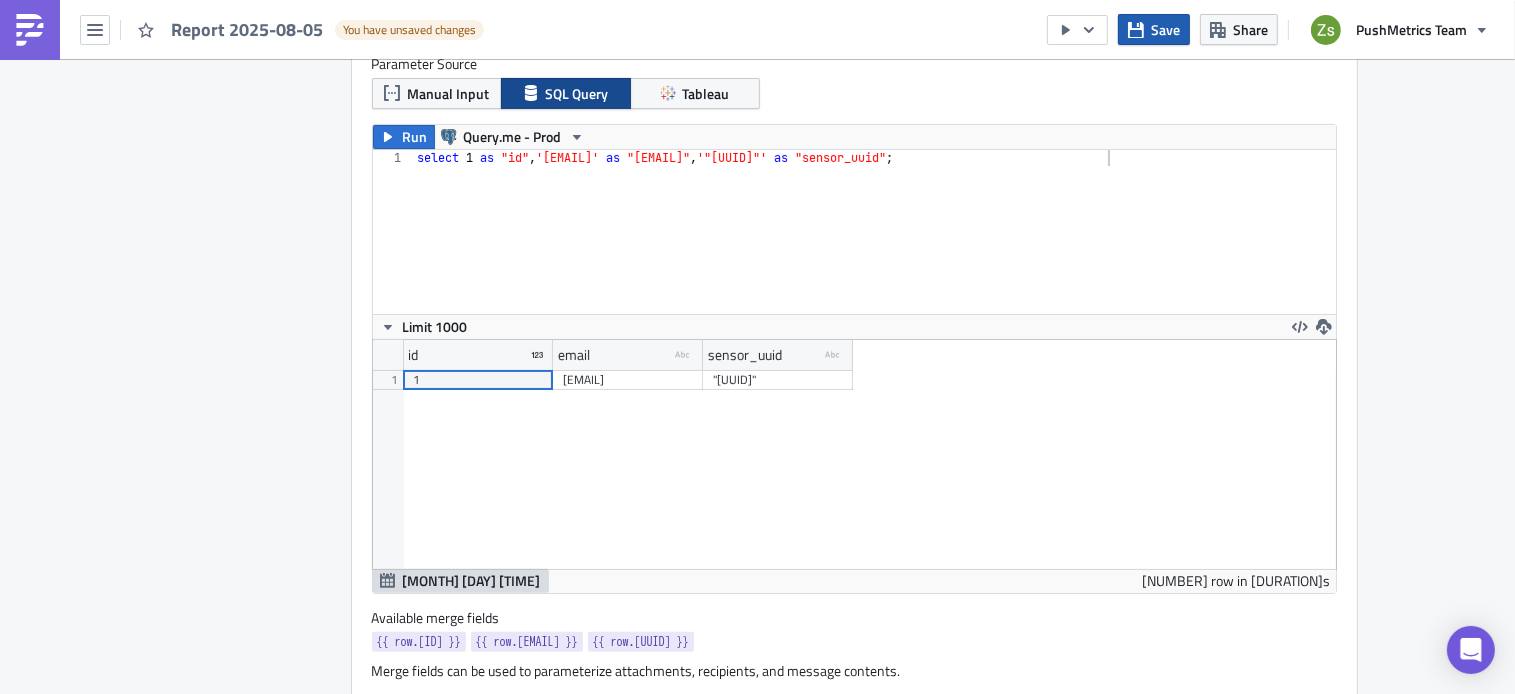 click on "Save" at bounding box center [1154, 29] 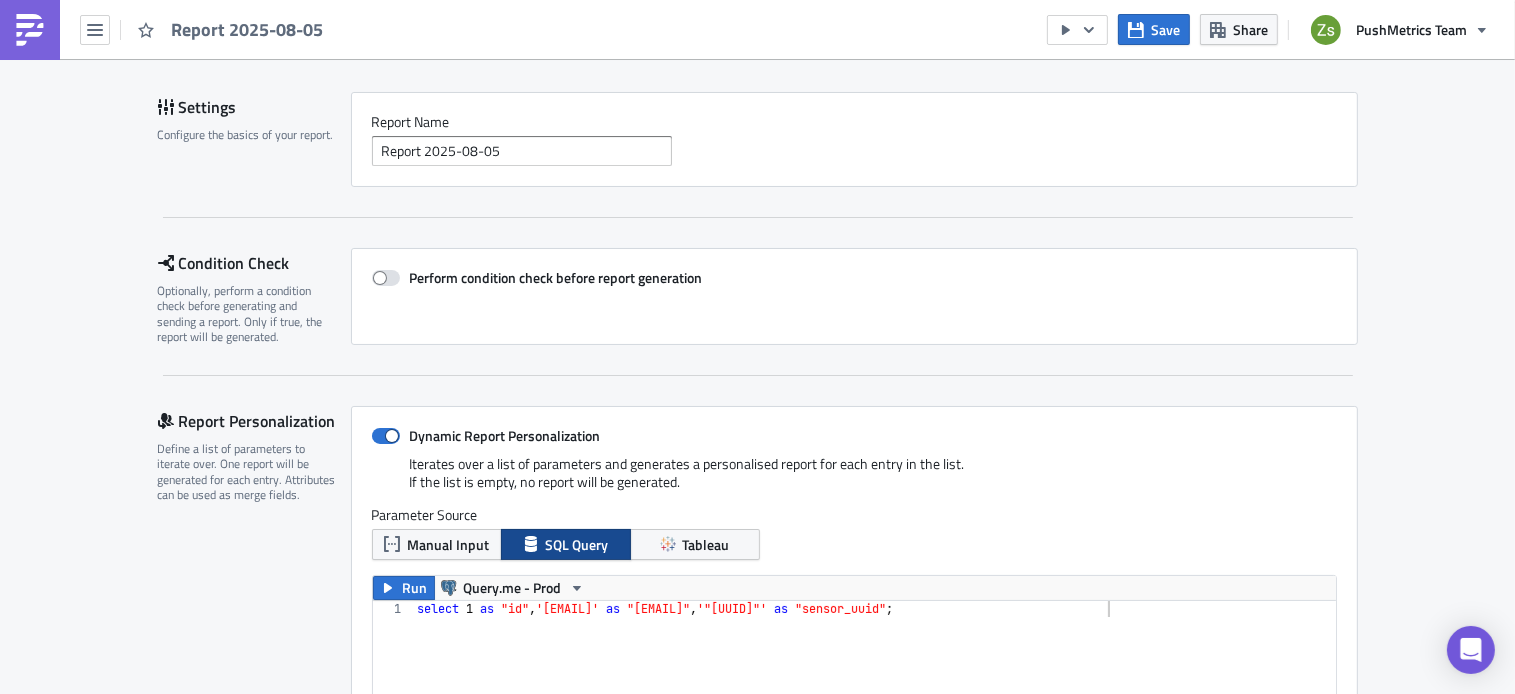 scroll, scrollTop: 114, scrollLeft: 0, axis: vertical 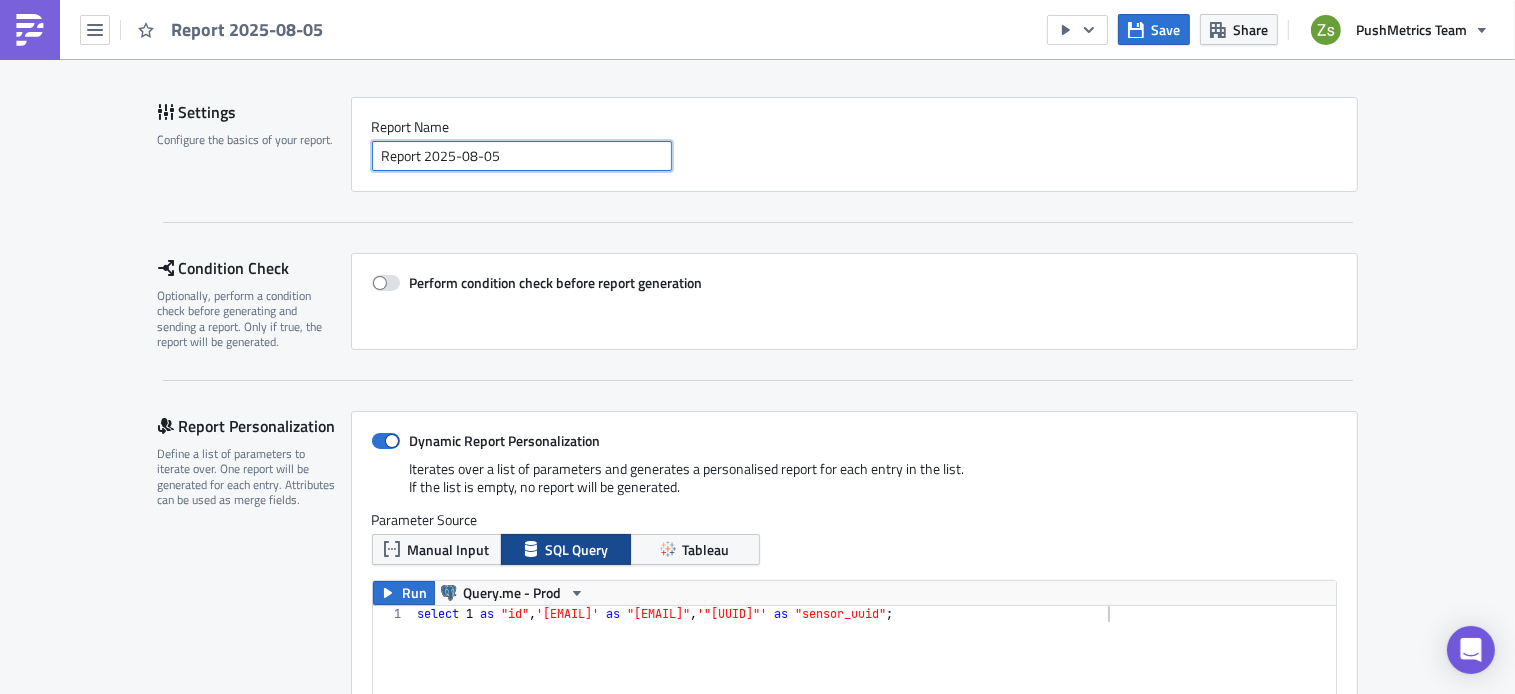 click on "Report 2025-08-05" at bounding box center [522, 156] 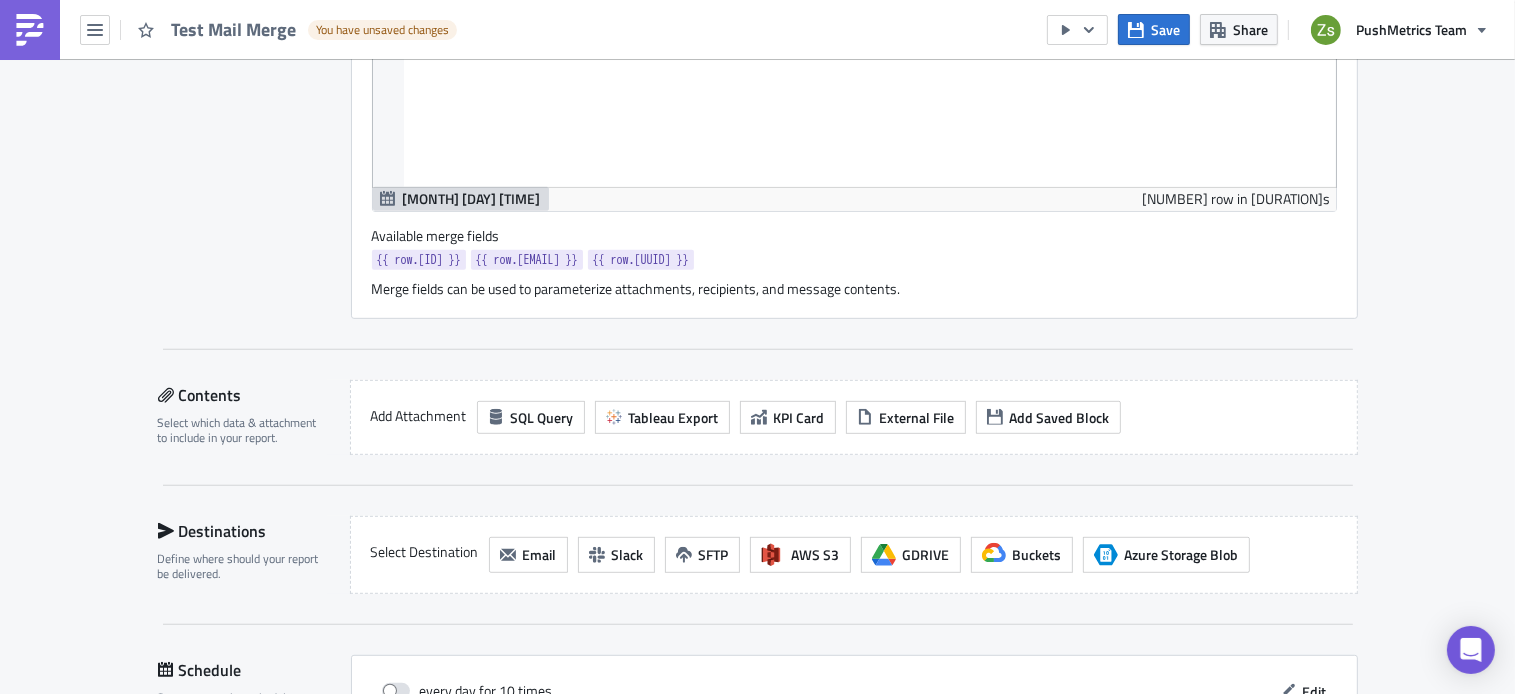 scroll, scrollTop: 986, scrollLeft: 0, axis: vertical 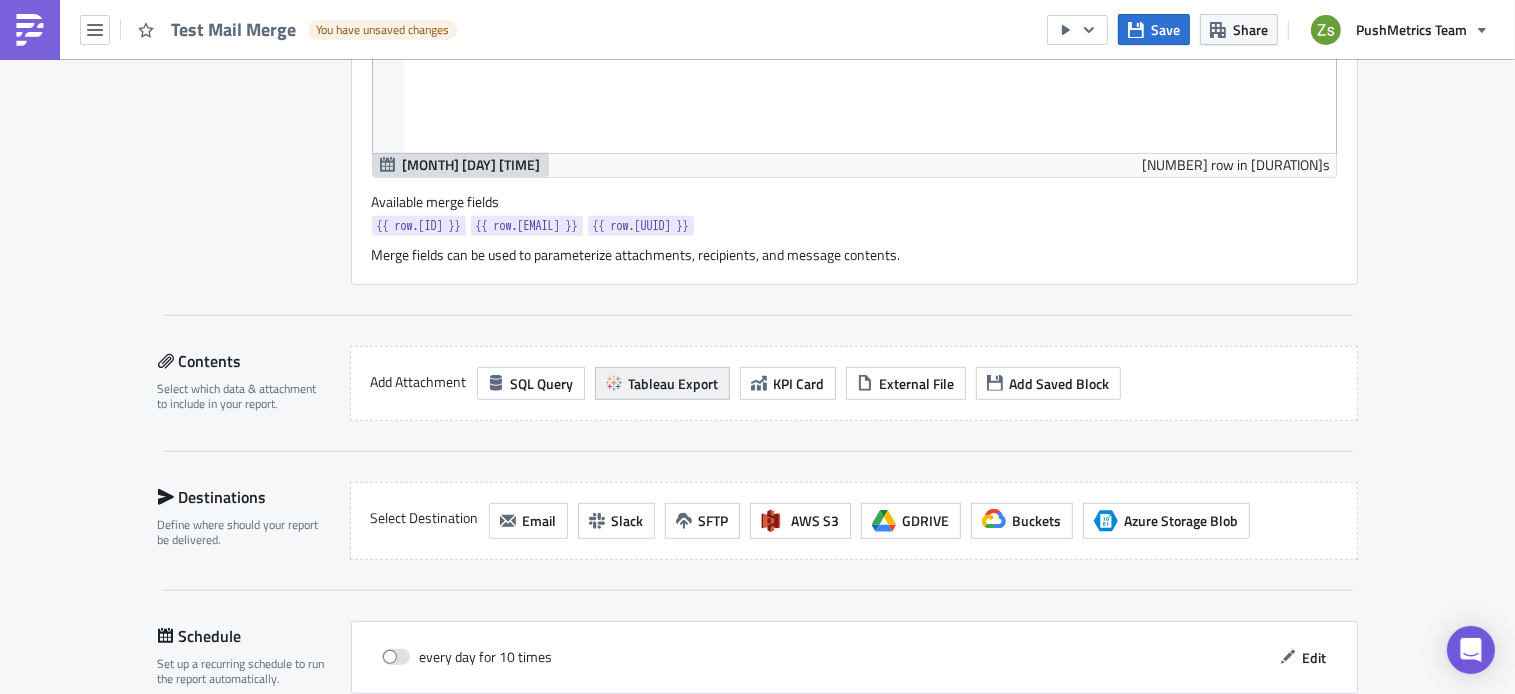 type on "Test Mail Merge" 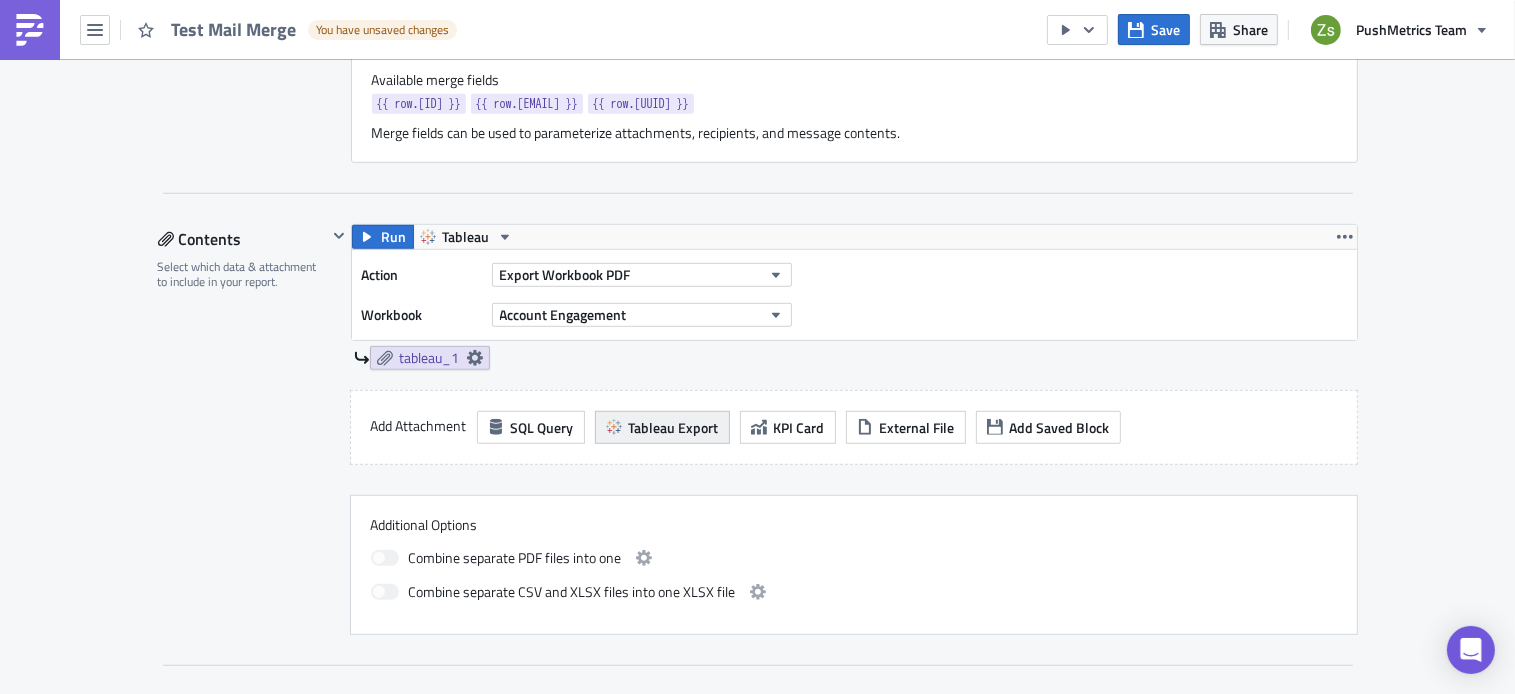 scroll, scrollTop: 1109, scrollLeft: 0, axis: vertical 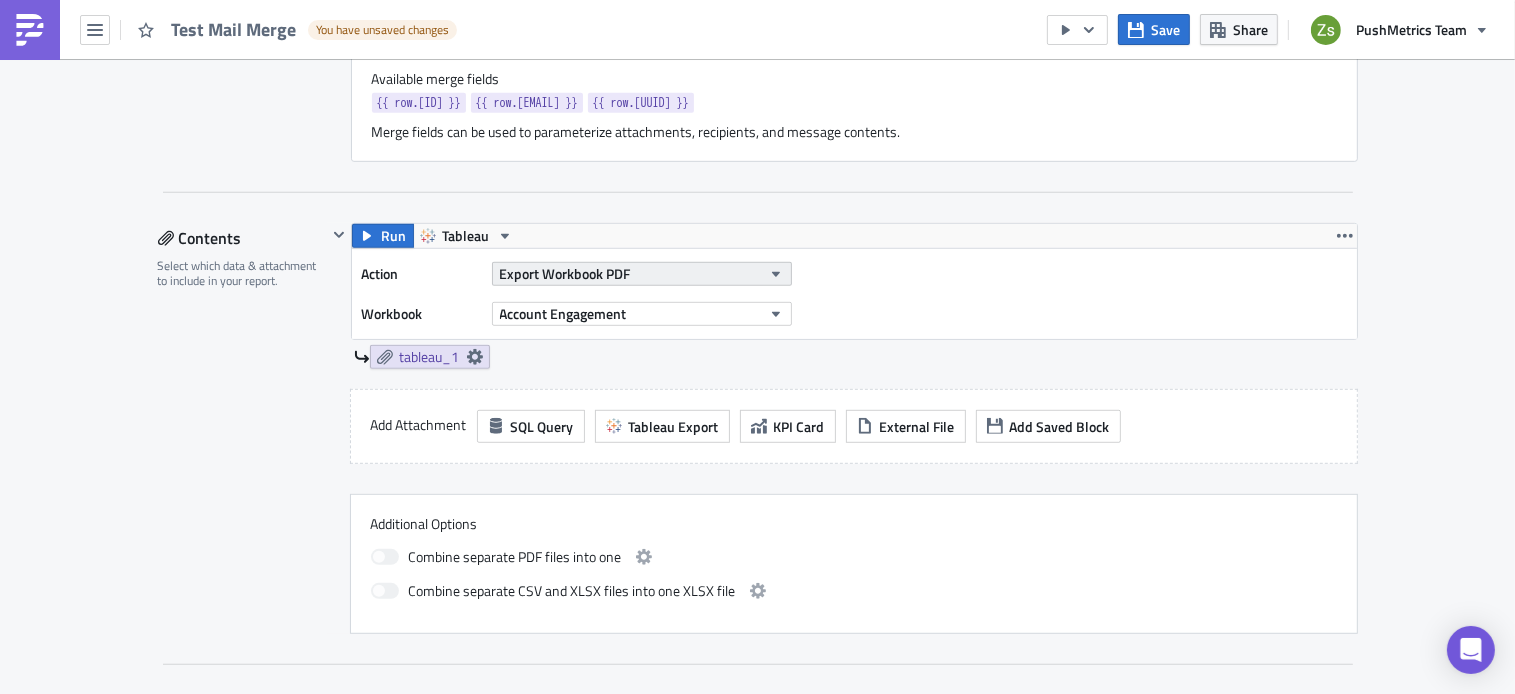 click on "Export Workbook PDF" at bounding box center (642, 274) 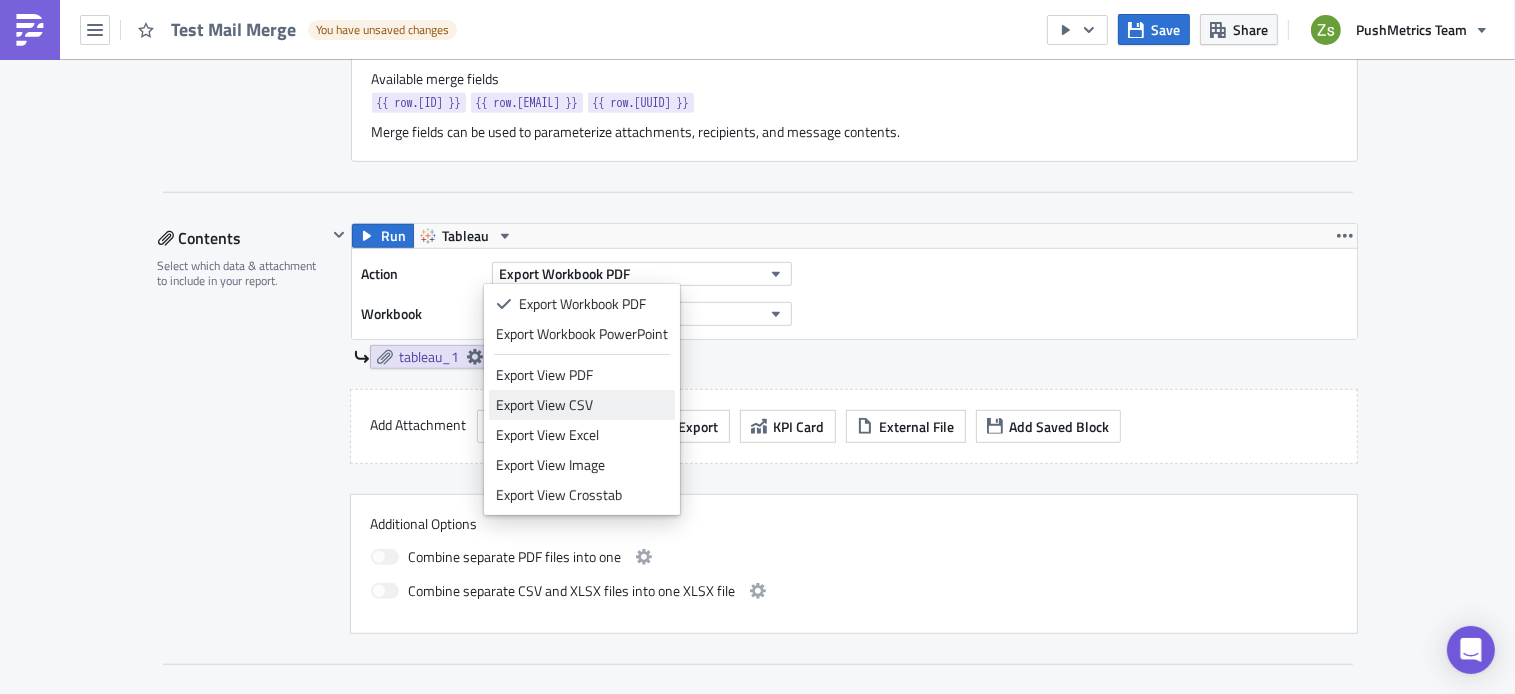 click on "Export View CSV" at bounding box center (582, 405) 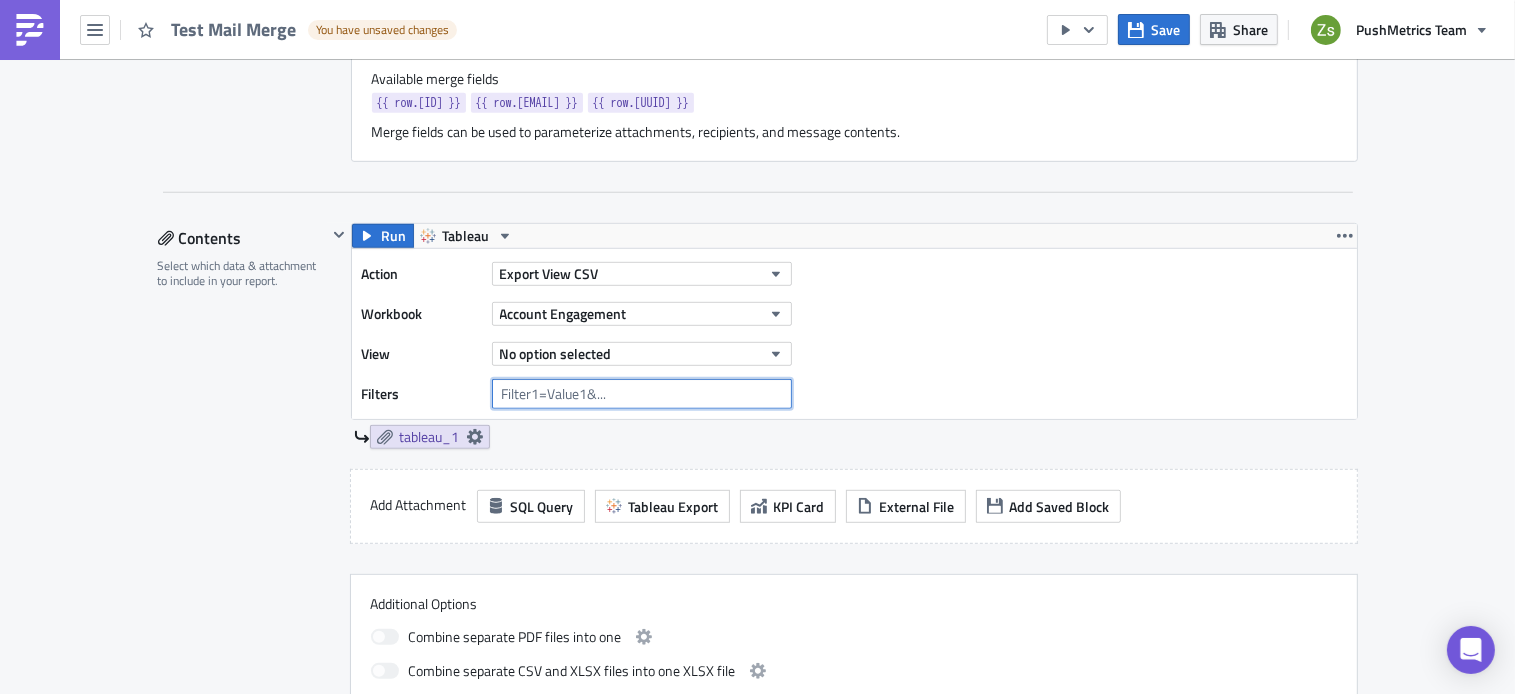 click at bounding box center [642, 394] 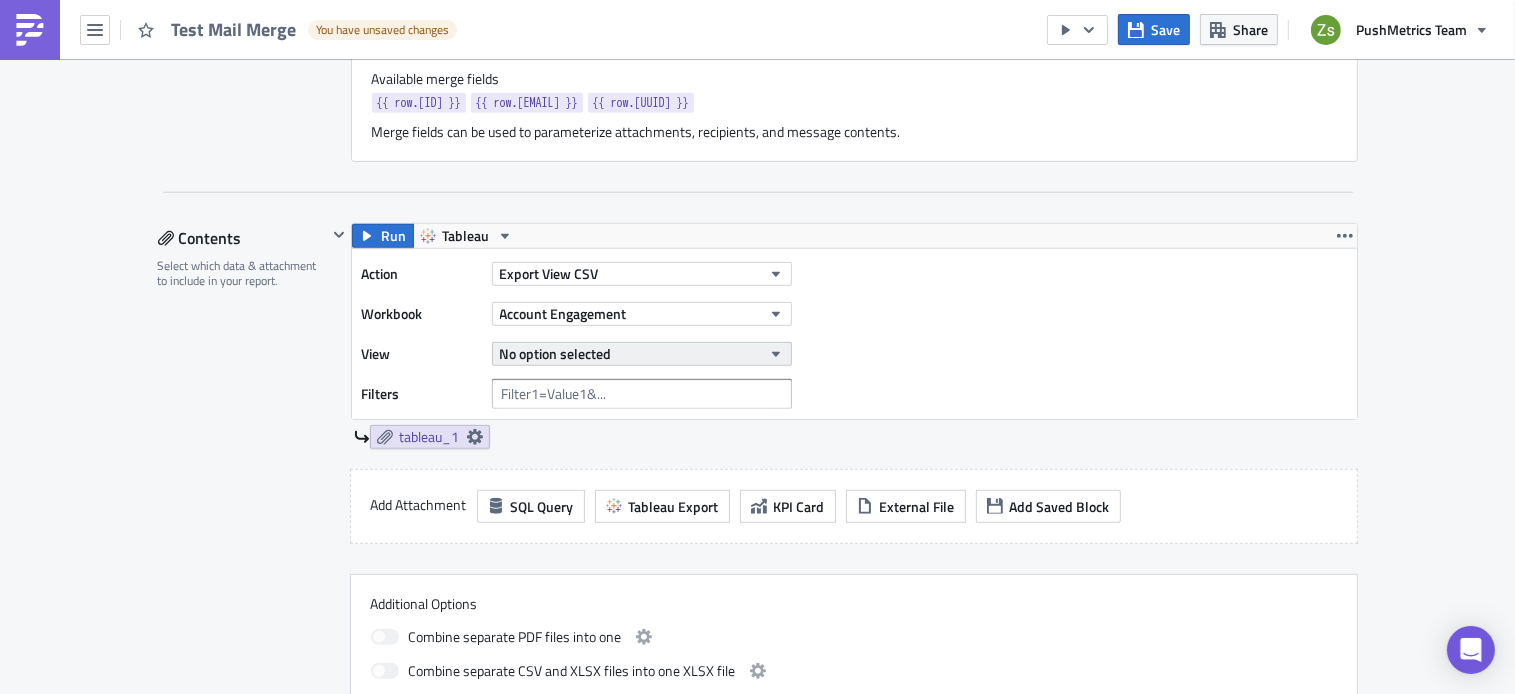 click on "No option selected" at bounding box center [642, 354] 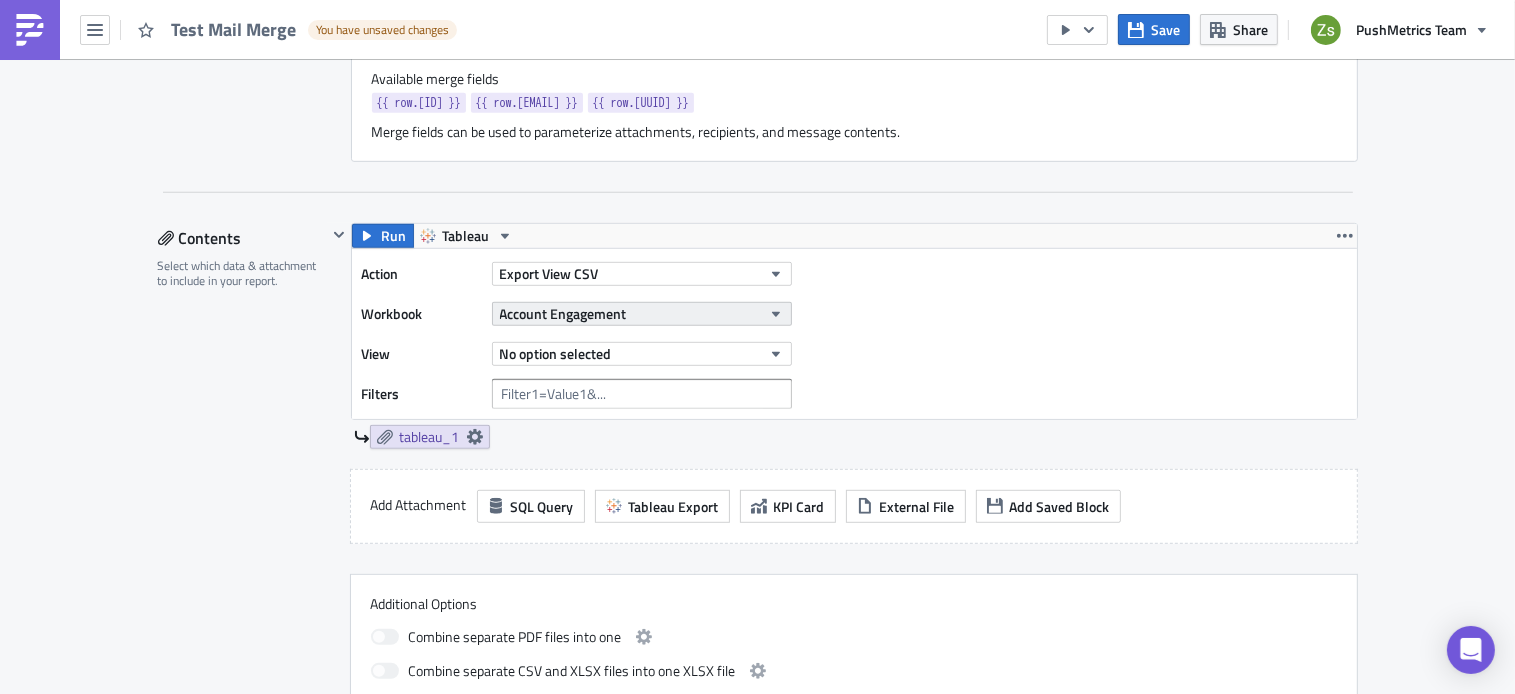 click on "[PRODUCT_NAME]" at bounding box center (642, 314) 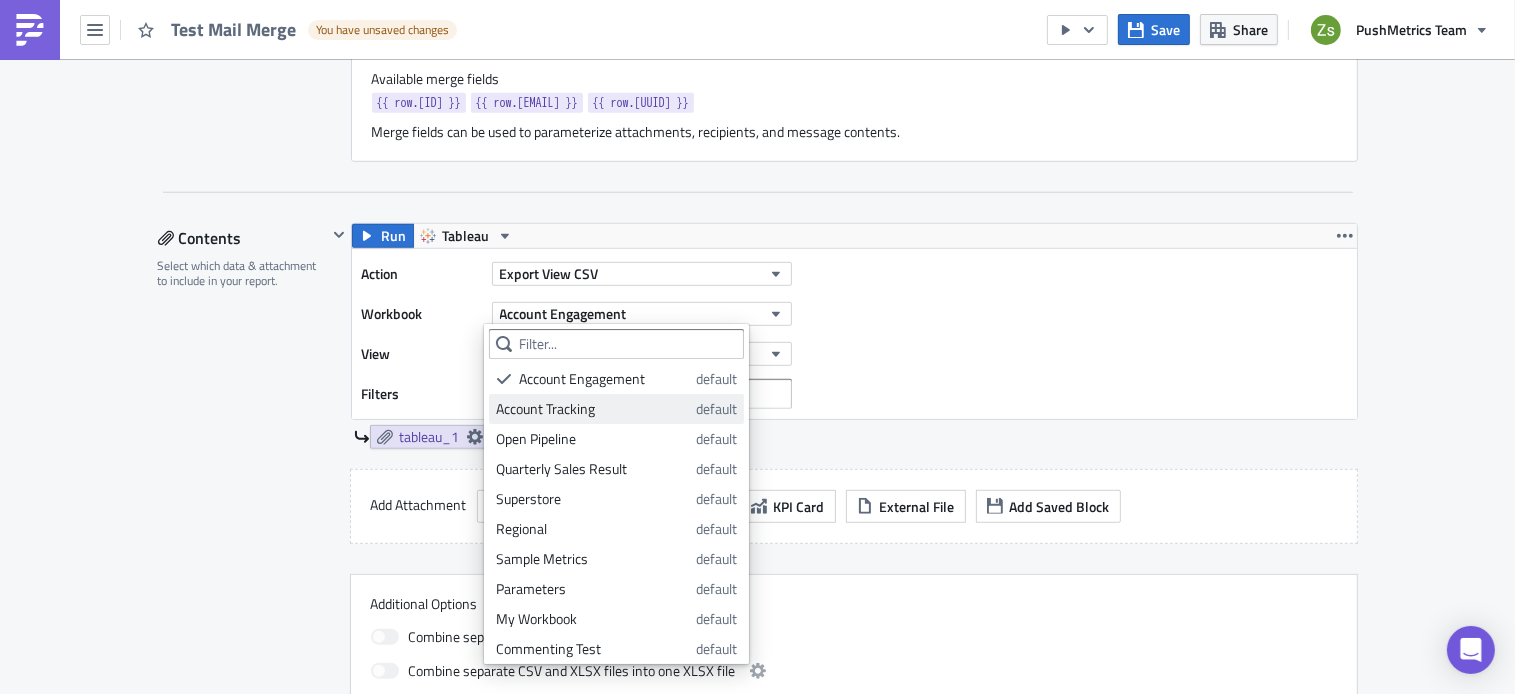 click on "Account Tracking" at bounding box center (592, 409) 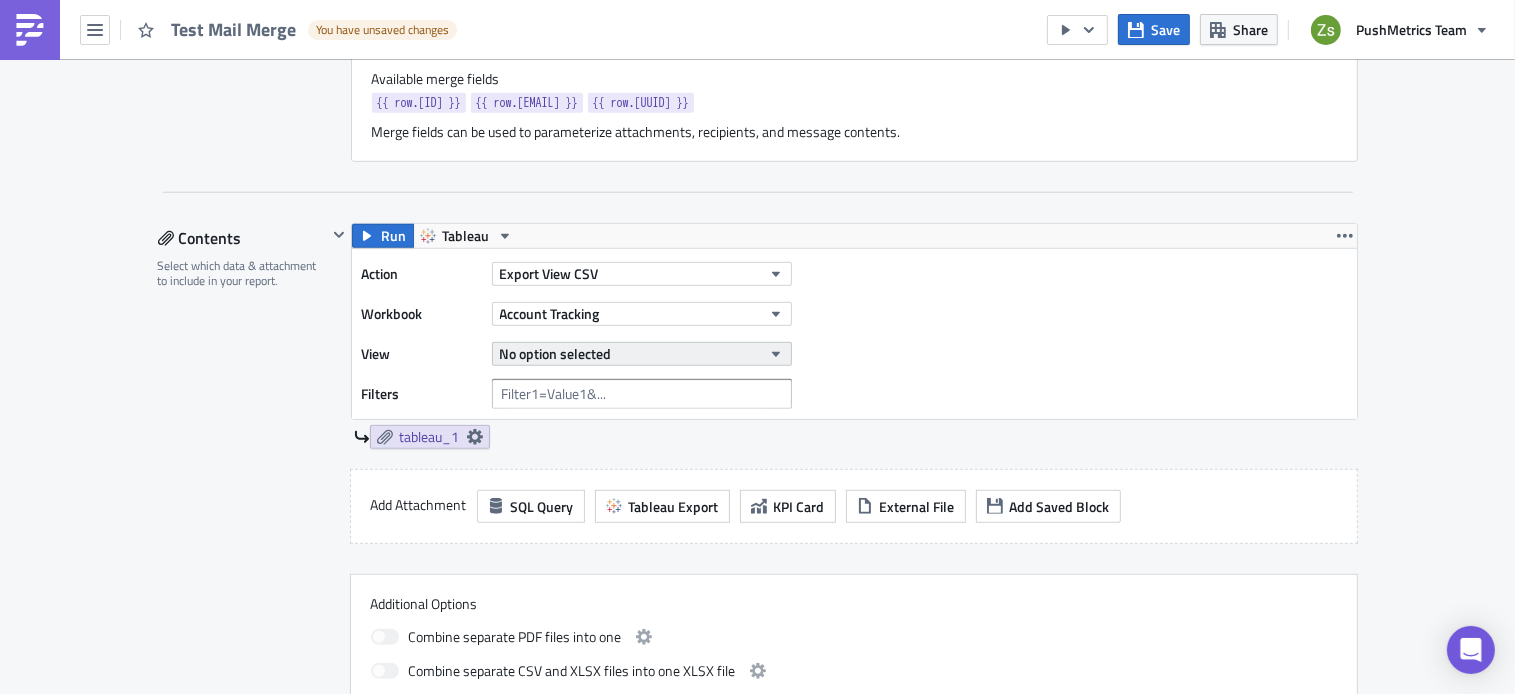 click on "No option selected" at bounding box center (642, 354) 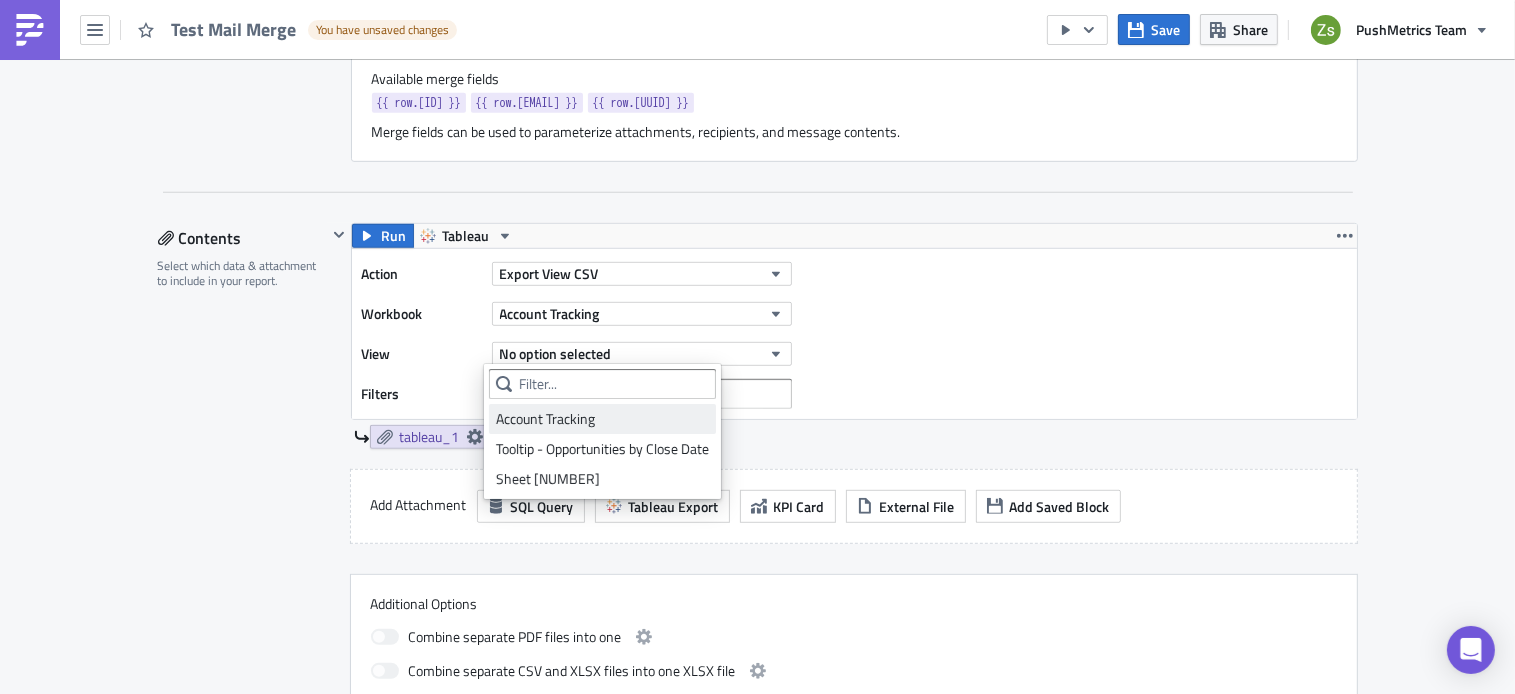 click on "Account Tracking" at bounding box center (602, 419) 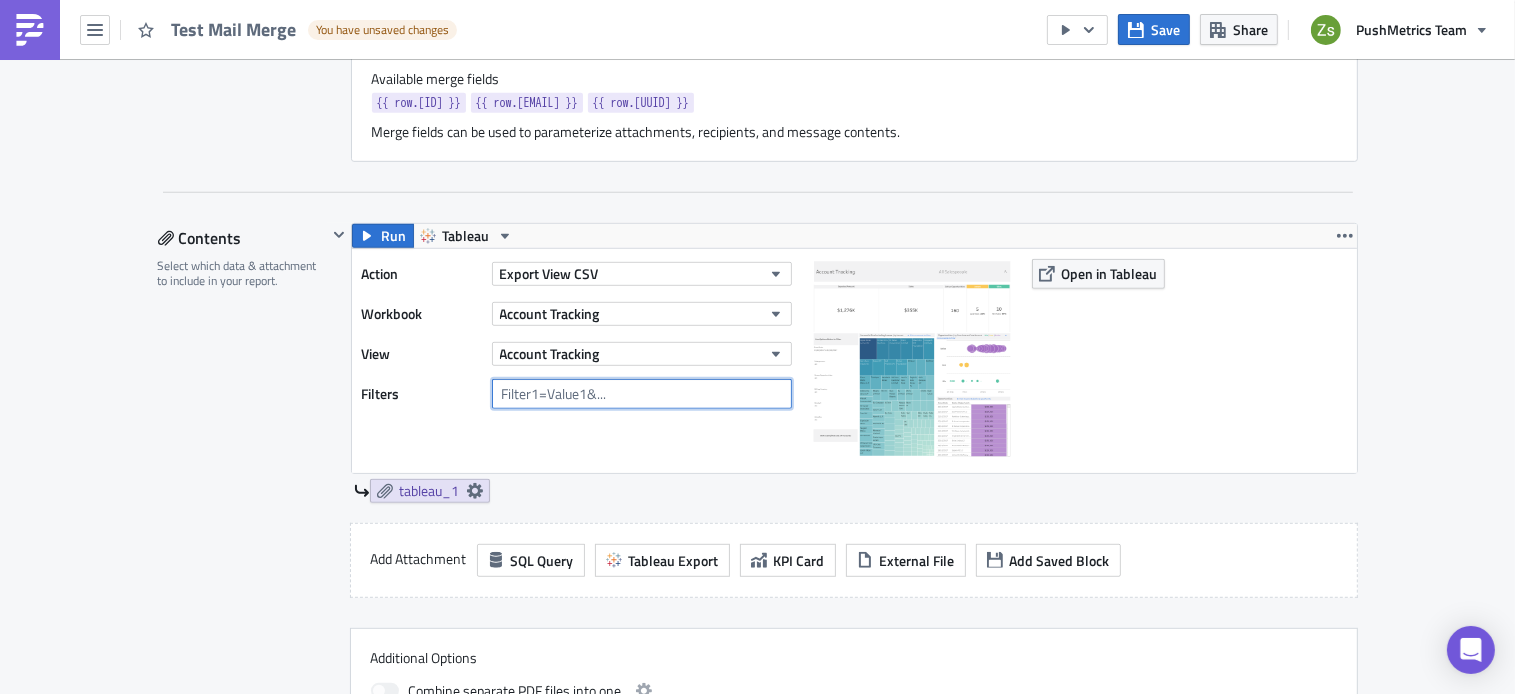 click at bounding box center (642, 394) 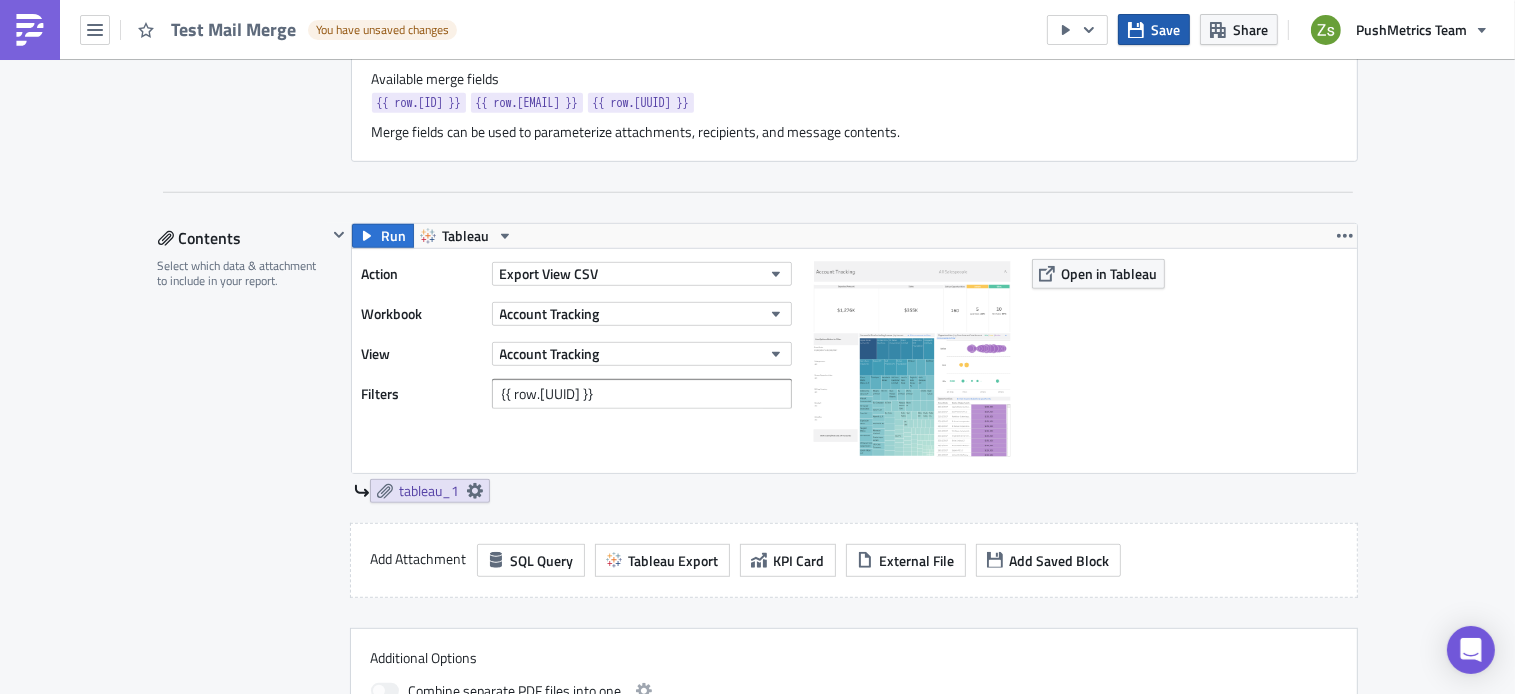 click on "Save" at bounding box center (1165, 29) 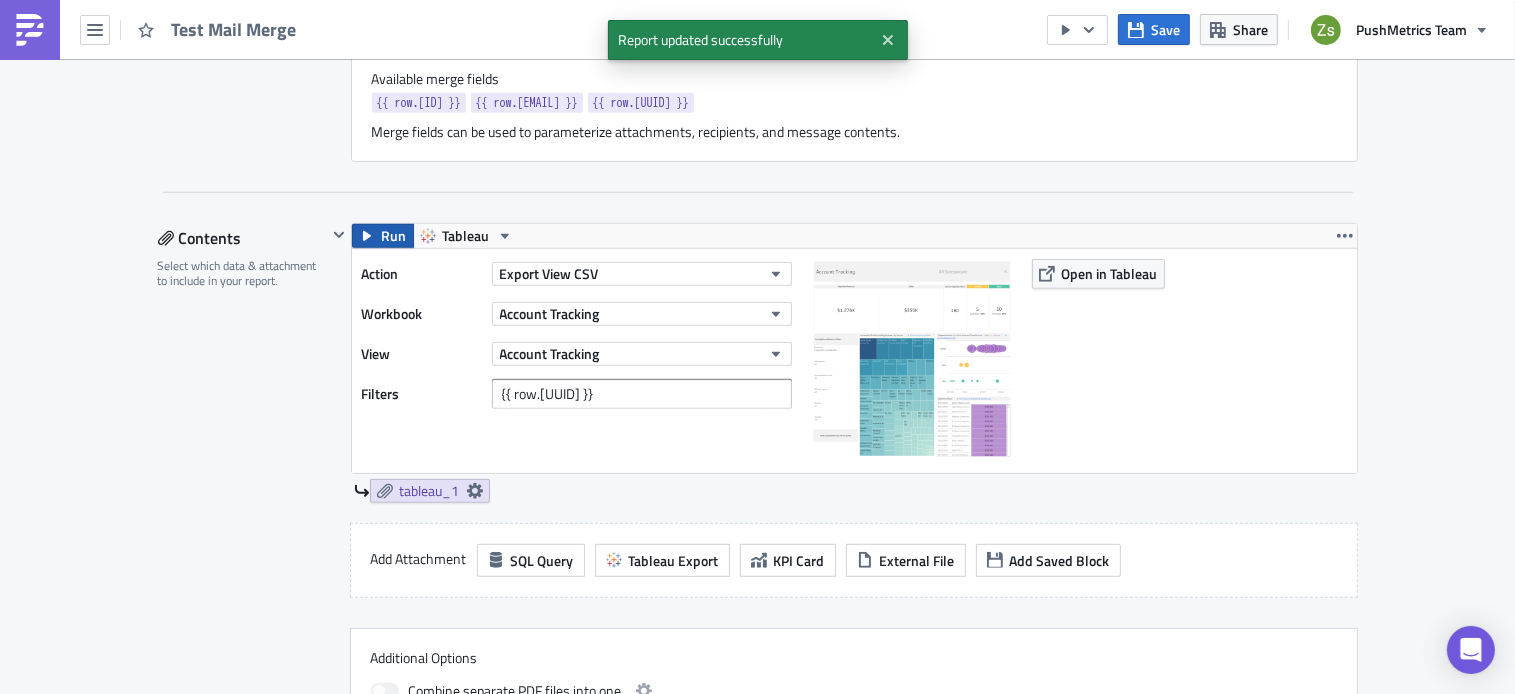 click on "Run" at bounding box center [394, 236] 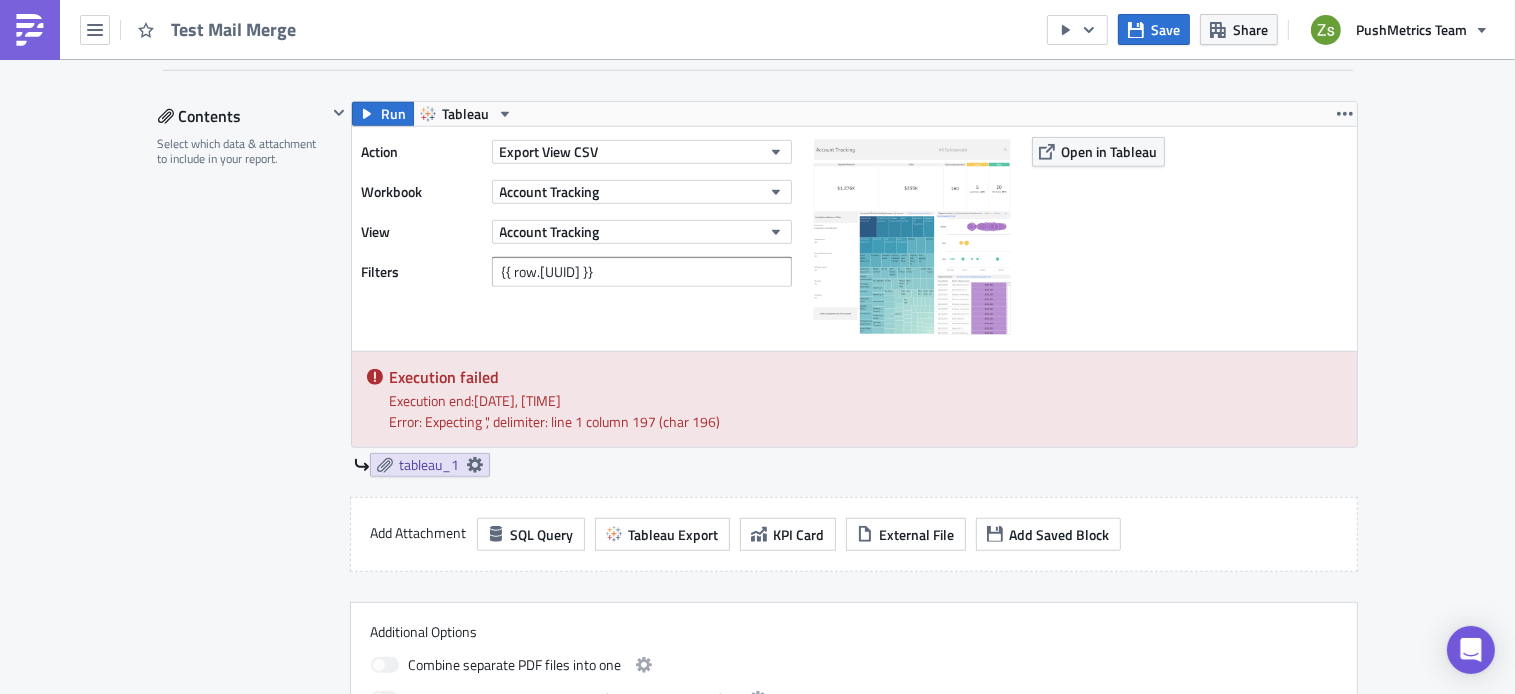 scroll, scrollTop: 1233, scrollLeft: 0, axis: vertical 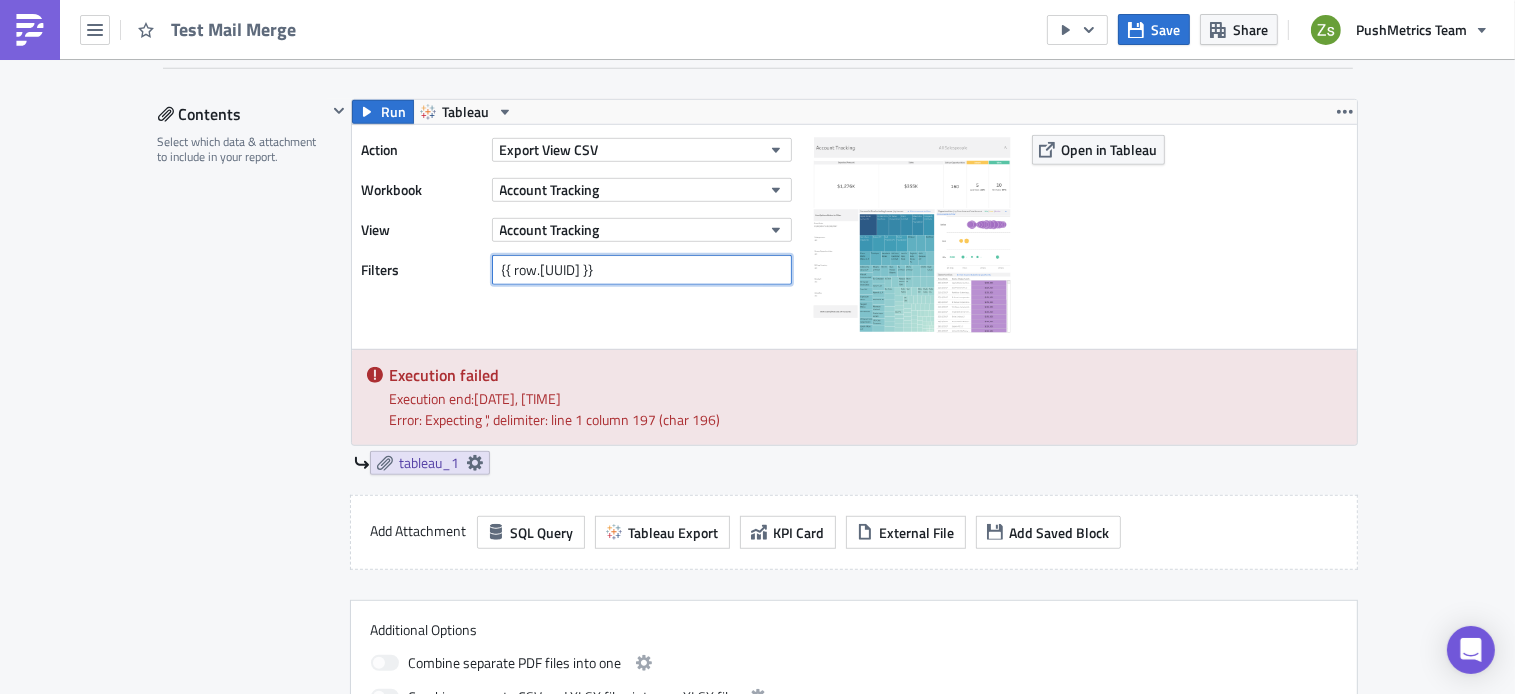click on "{{ row.sensor_uuid }}" at bounding box center [642, 270] 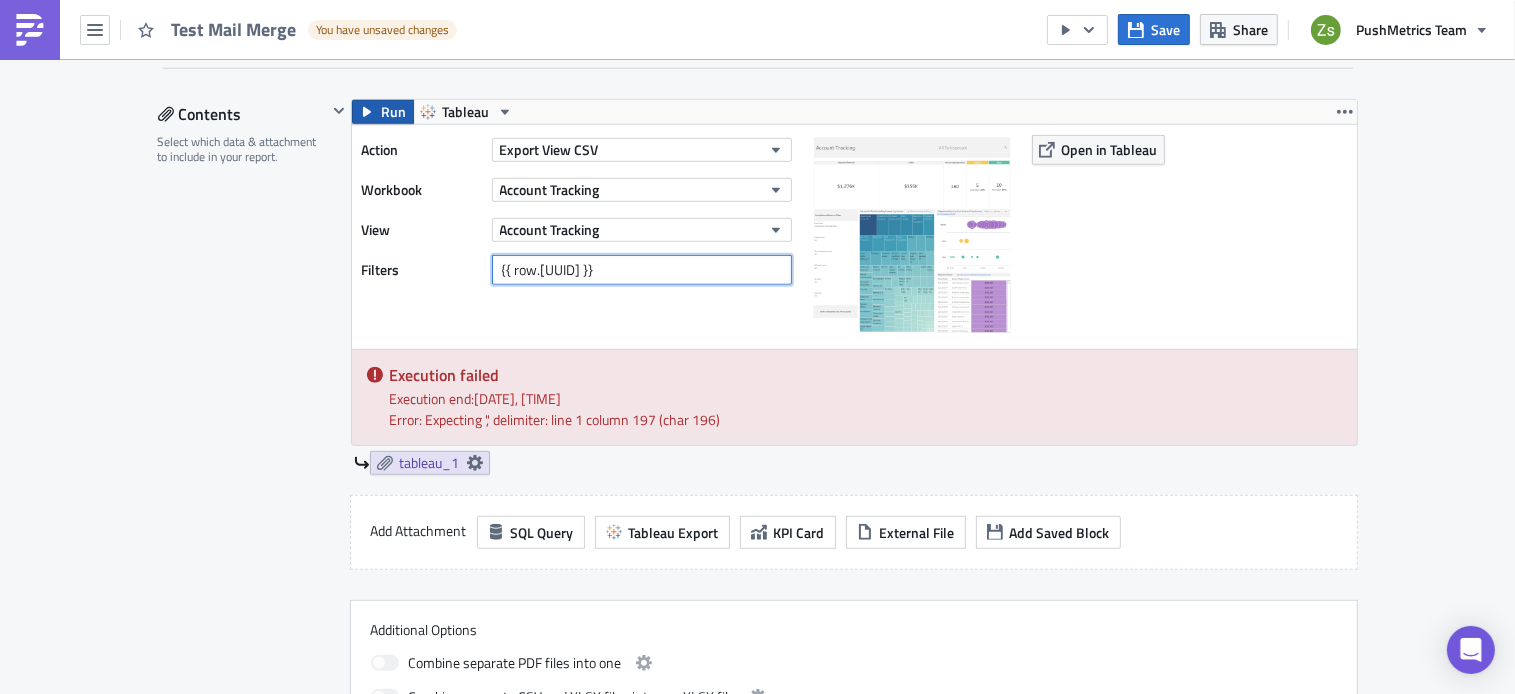type on "{{ row.sensor_uuid | escape_double_quotes }}" 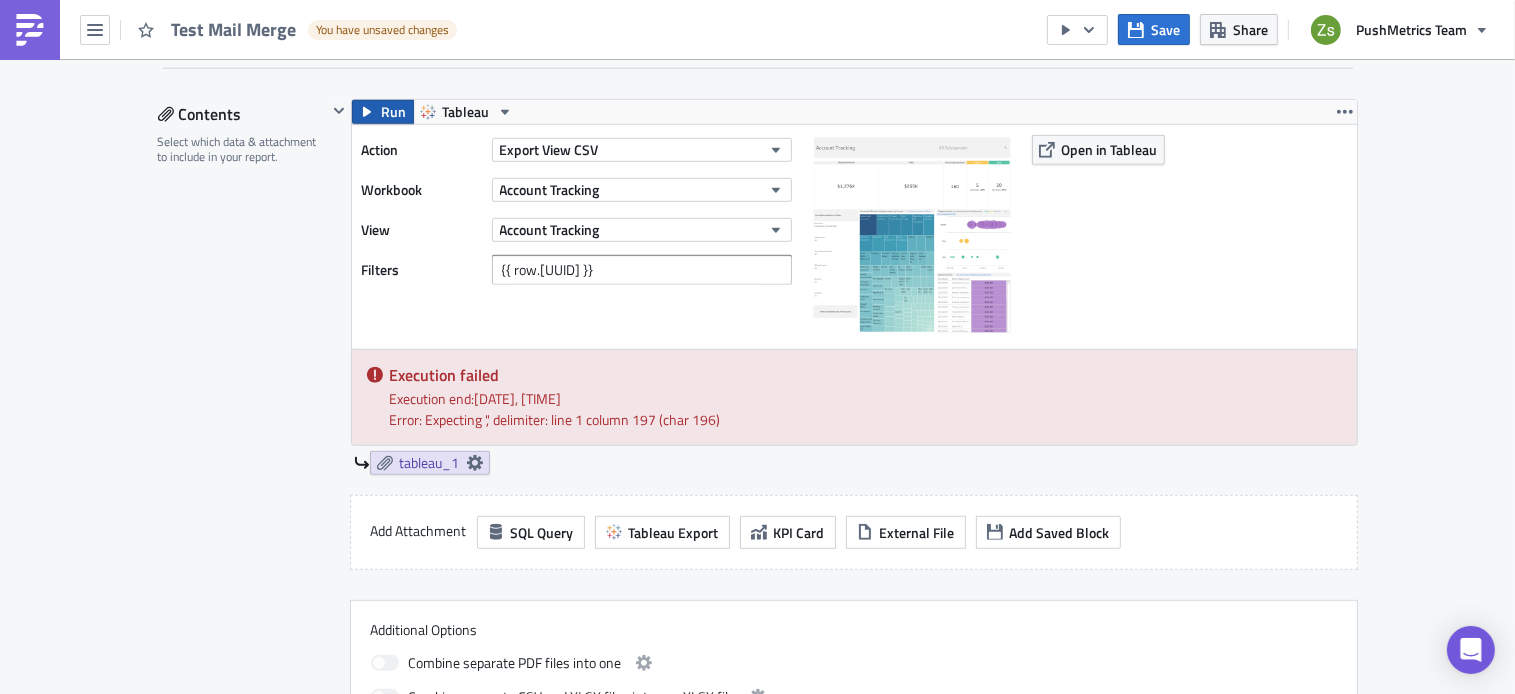 click on "Run" at bounding box center (394, 112) 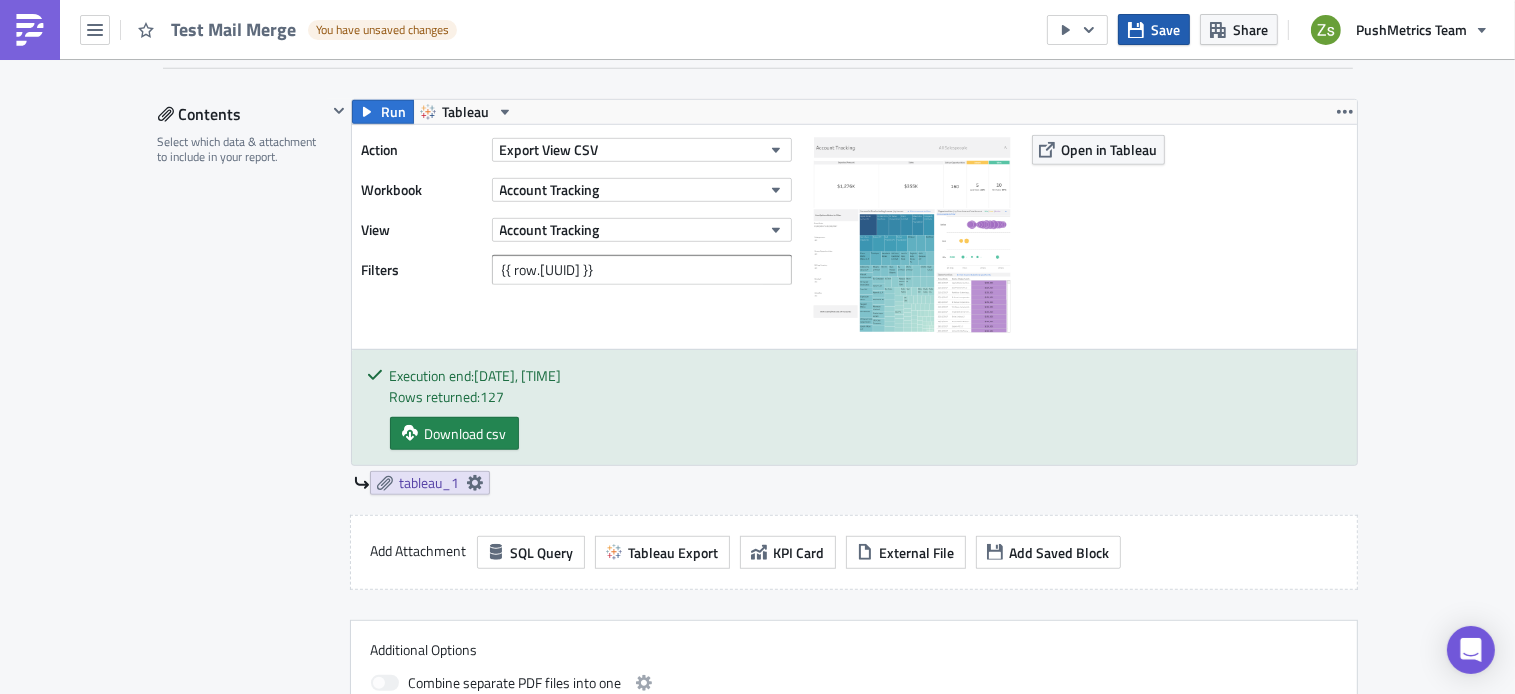 click 